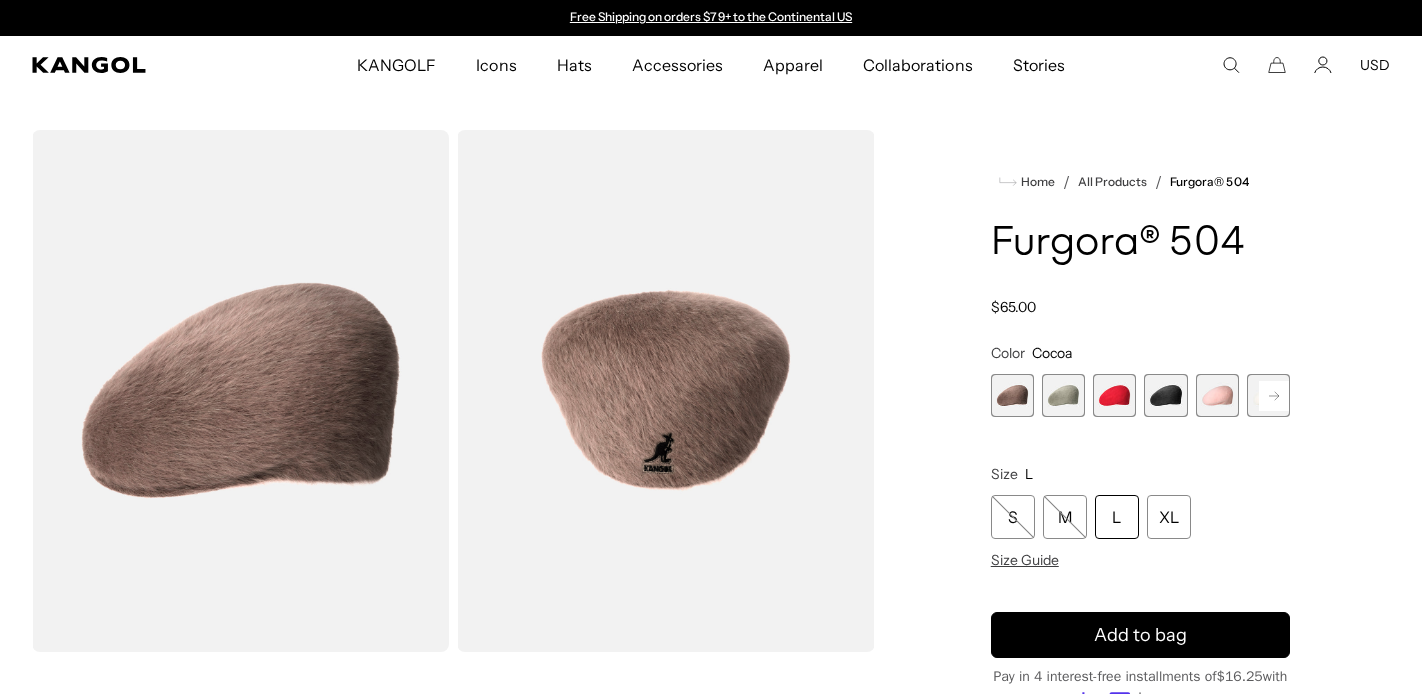 scroll, scrollTop: 0, scrollLeft: 0, axis: both 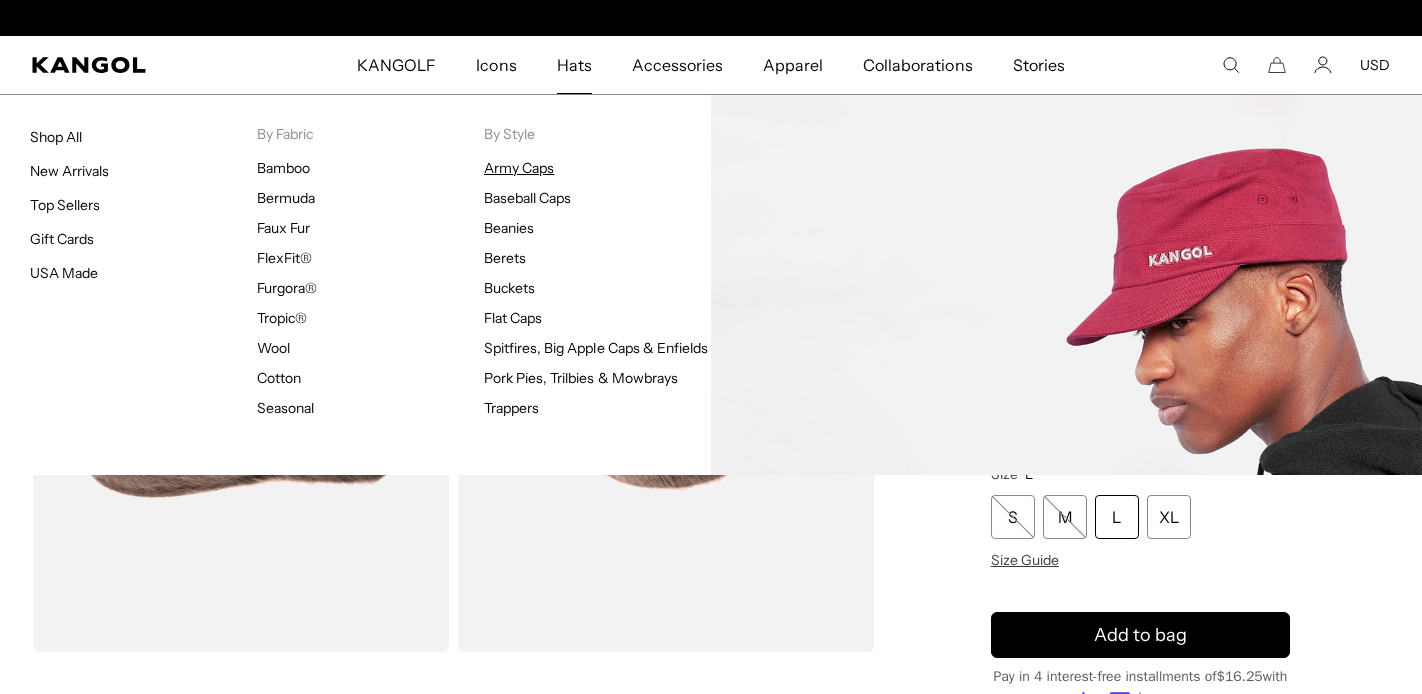 click on "Army Caps" at bounding box center [519, 168] 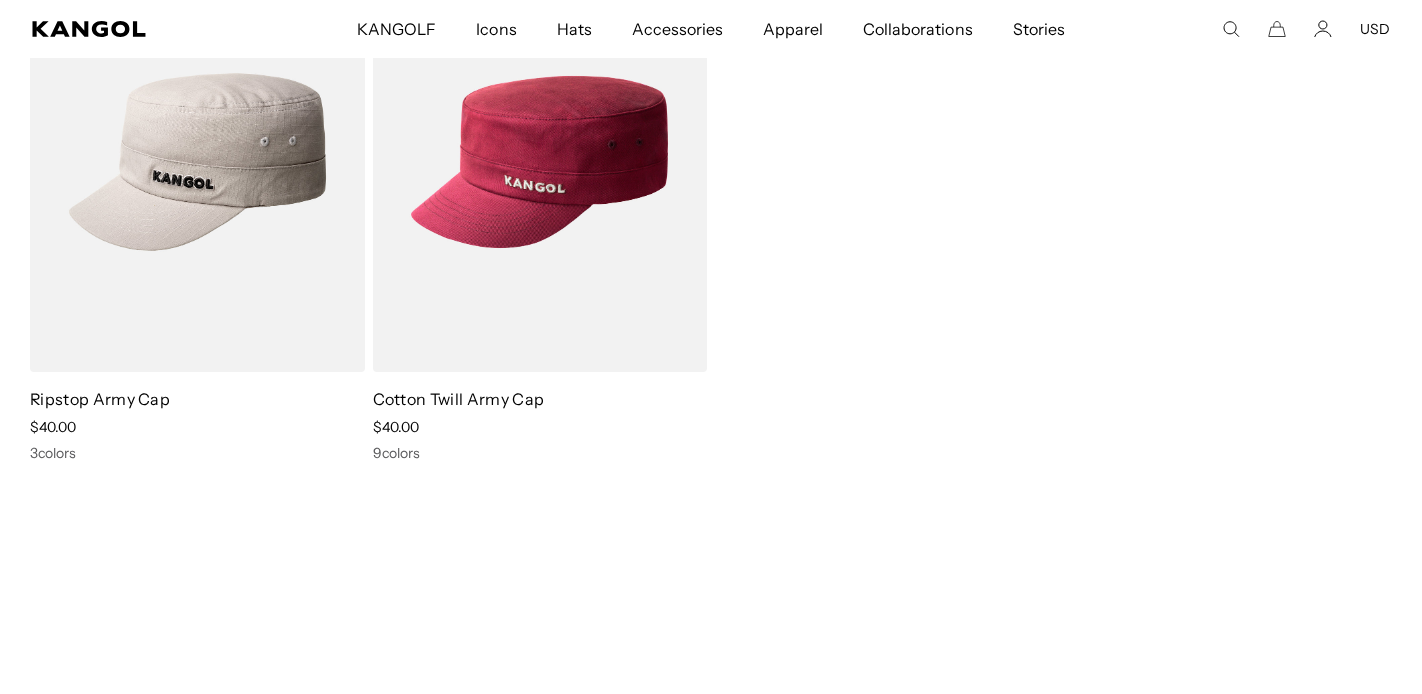 scroll, scrollTop: 421, scrollLeft: 0, axis: vertical 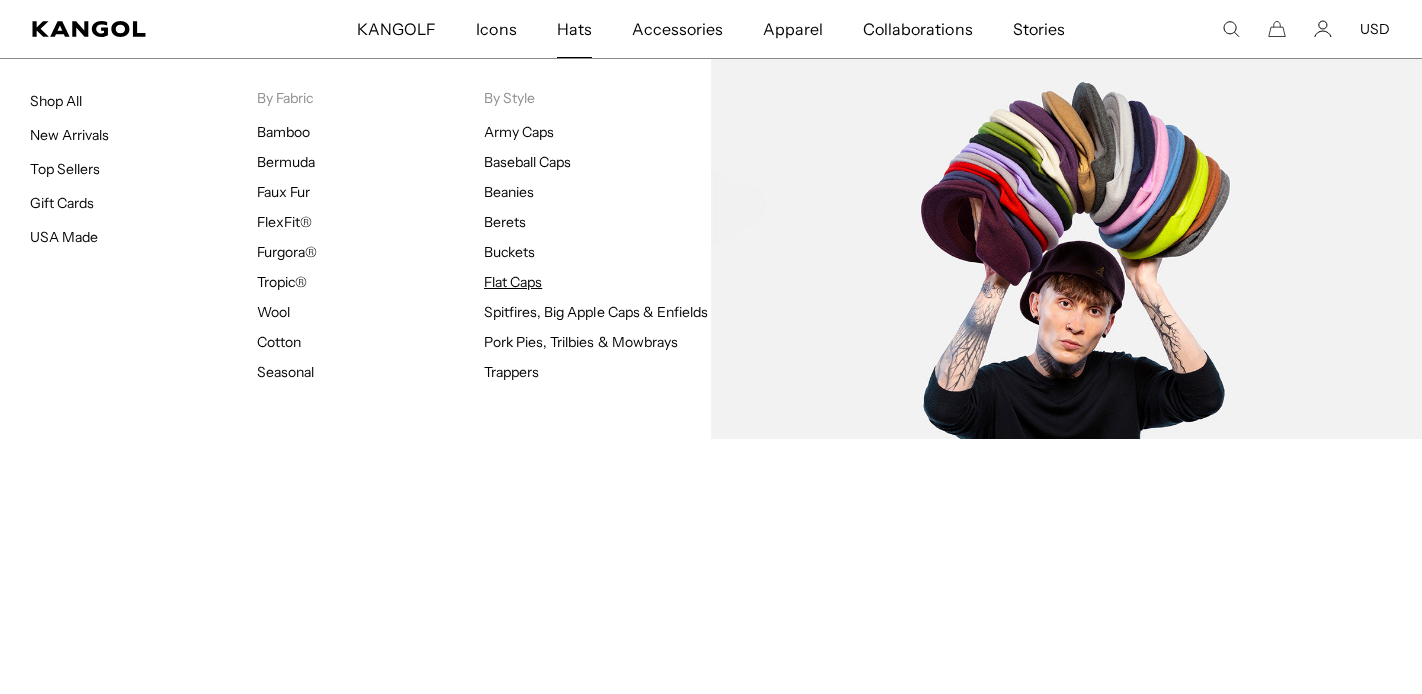 click on "Flat Caps" at bounding box center (513, 282) 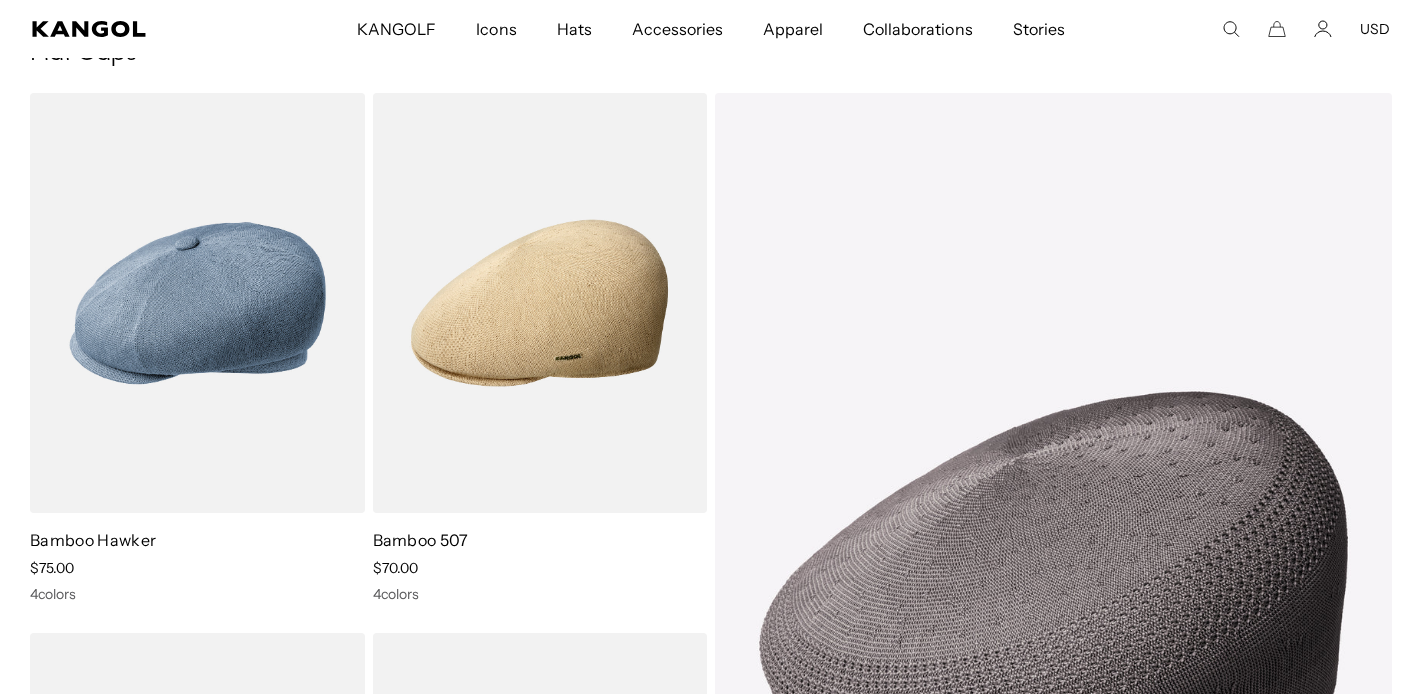 scroll, scrollTop: 133, scrollLeft: 0, axis: vertical 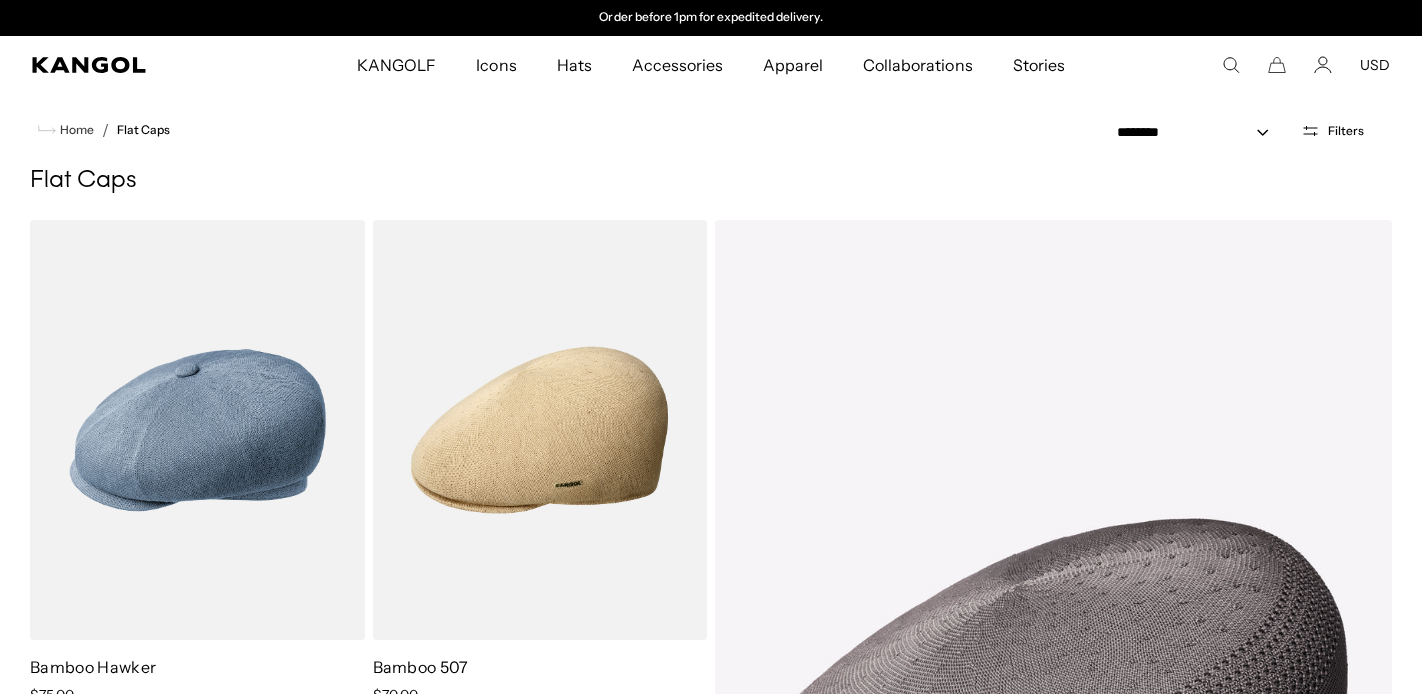 click on "**********" at bounding box center [1250, 130] 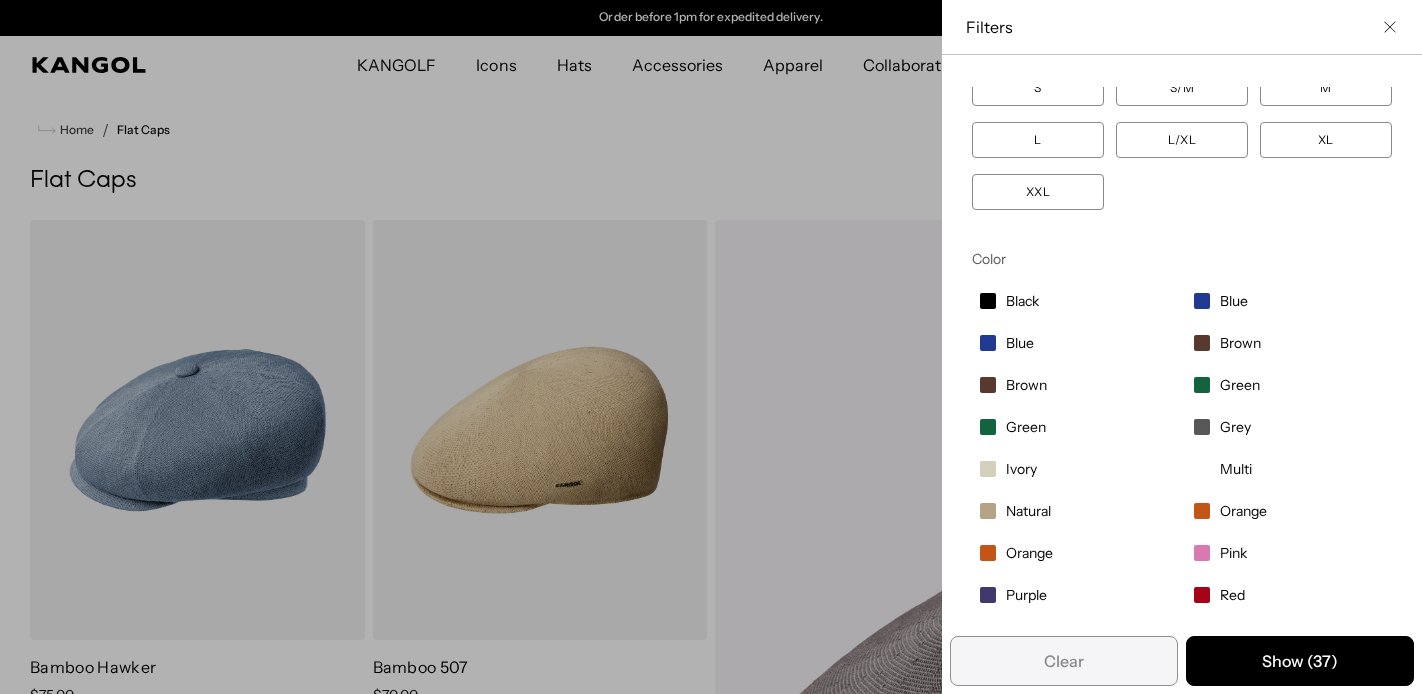 scroll, scrollTop: 147, scrollLeft: 0, axis: vertical 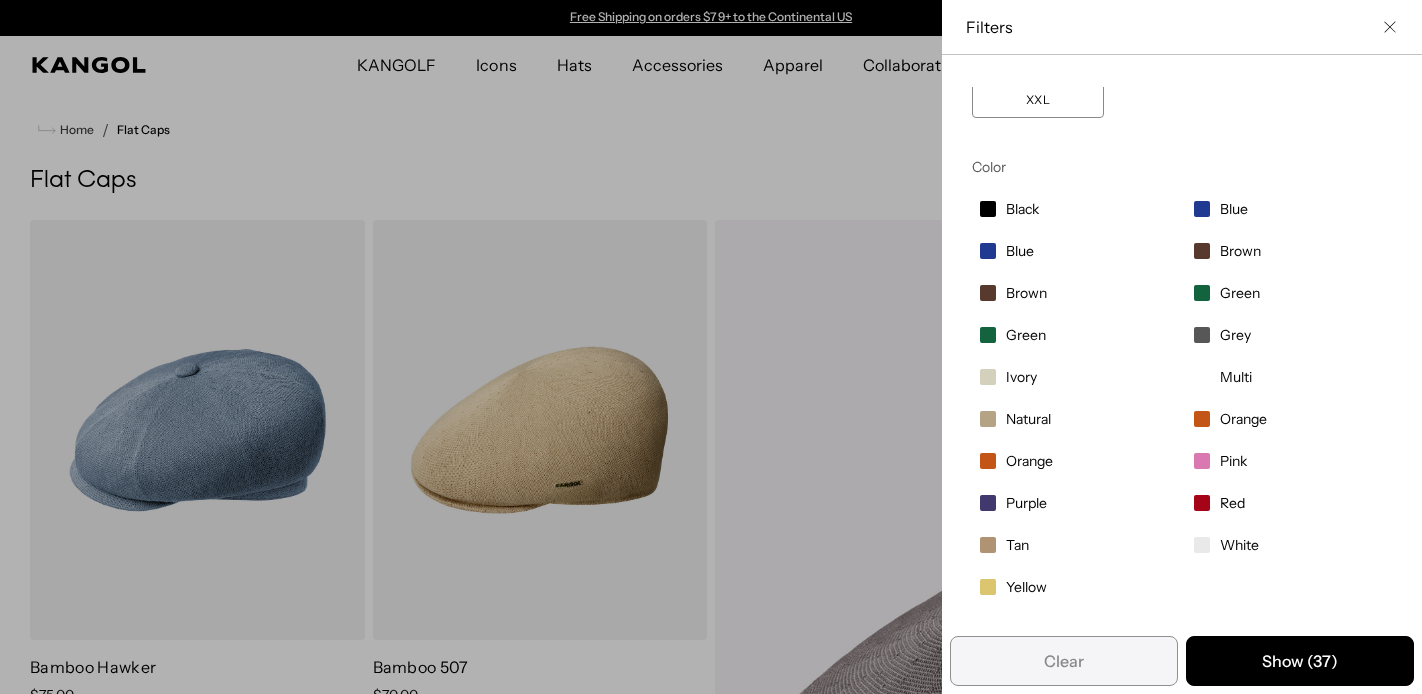 click at bounding box center (711, 347) 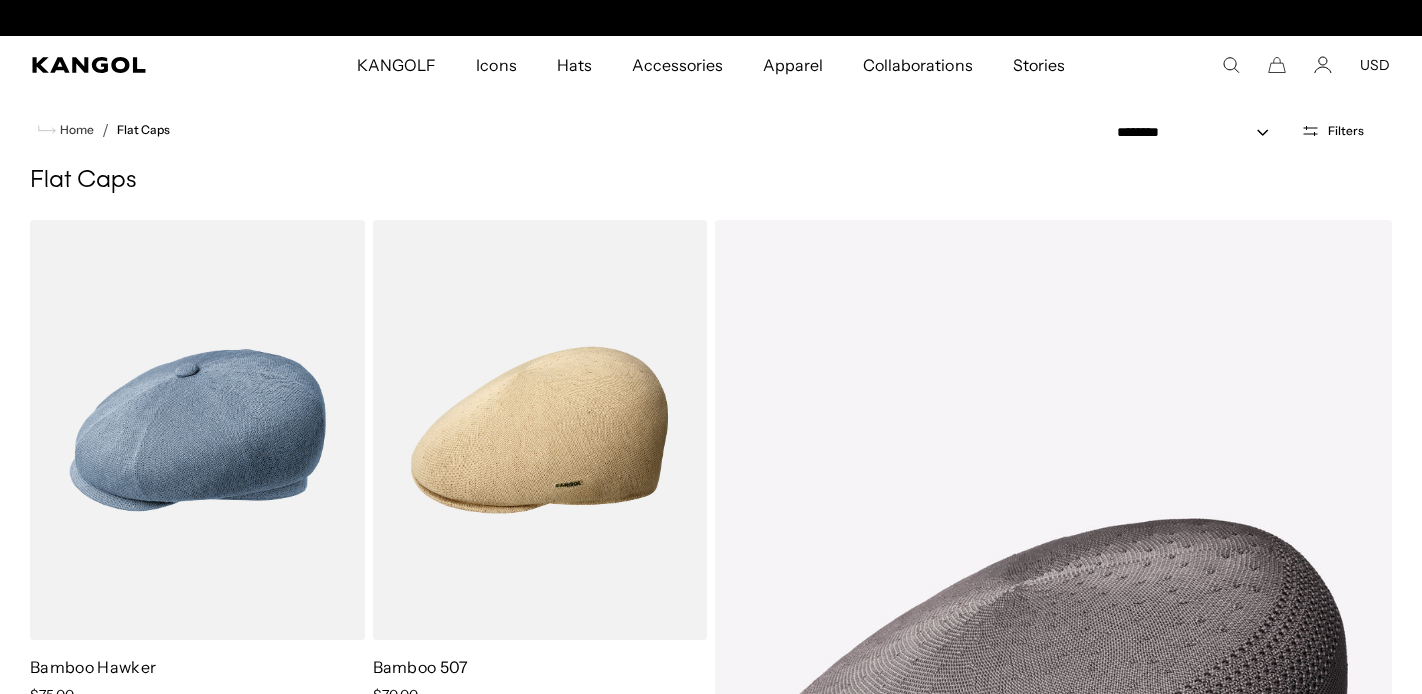 scroll, scrollTop: 0, scrollLeft: 412, axis: horizontal 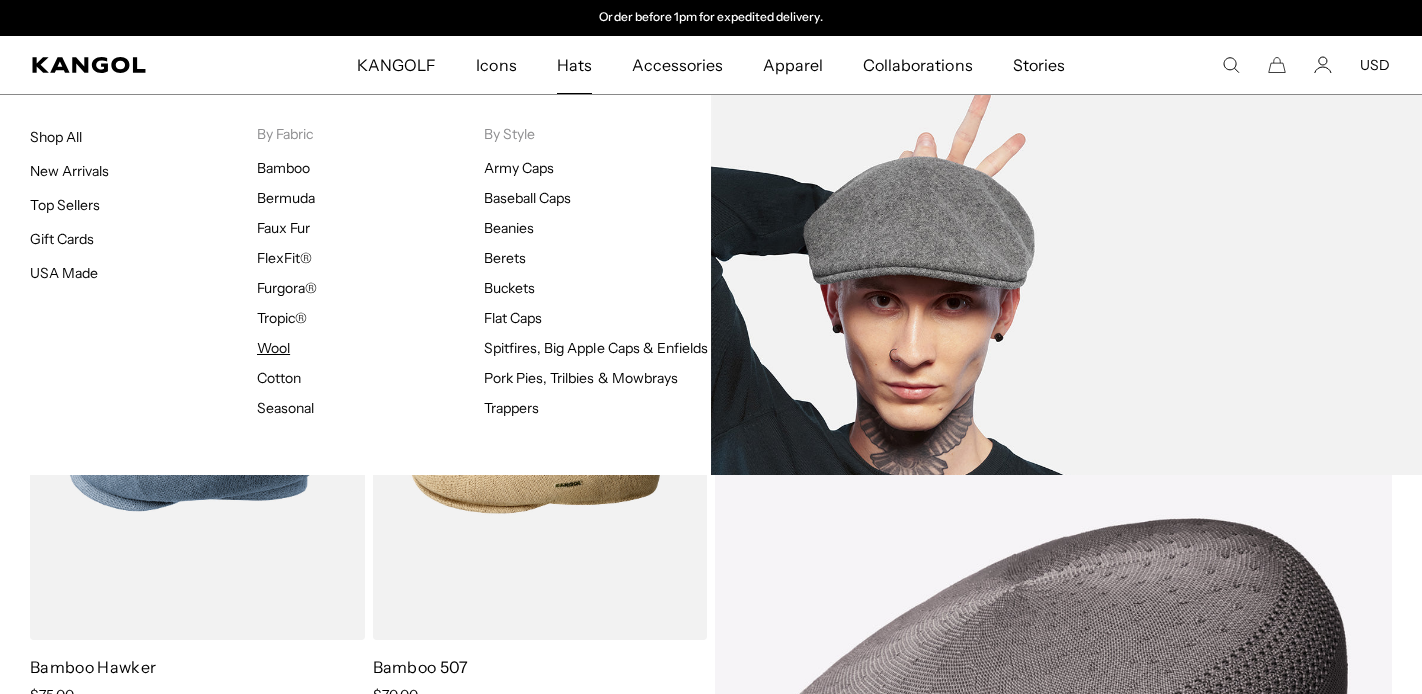 click on "Wool" at bounding box center [273, 348] 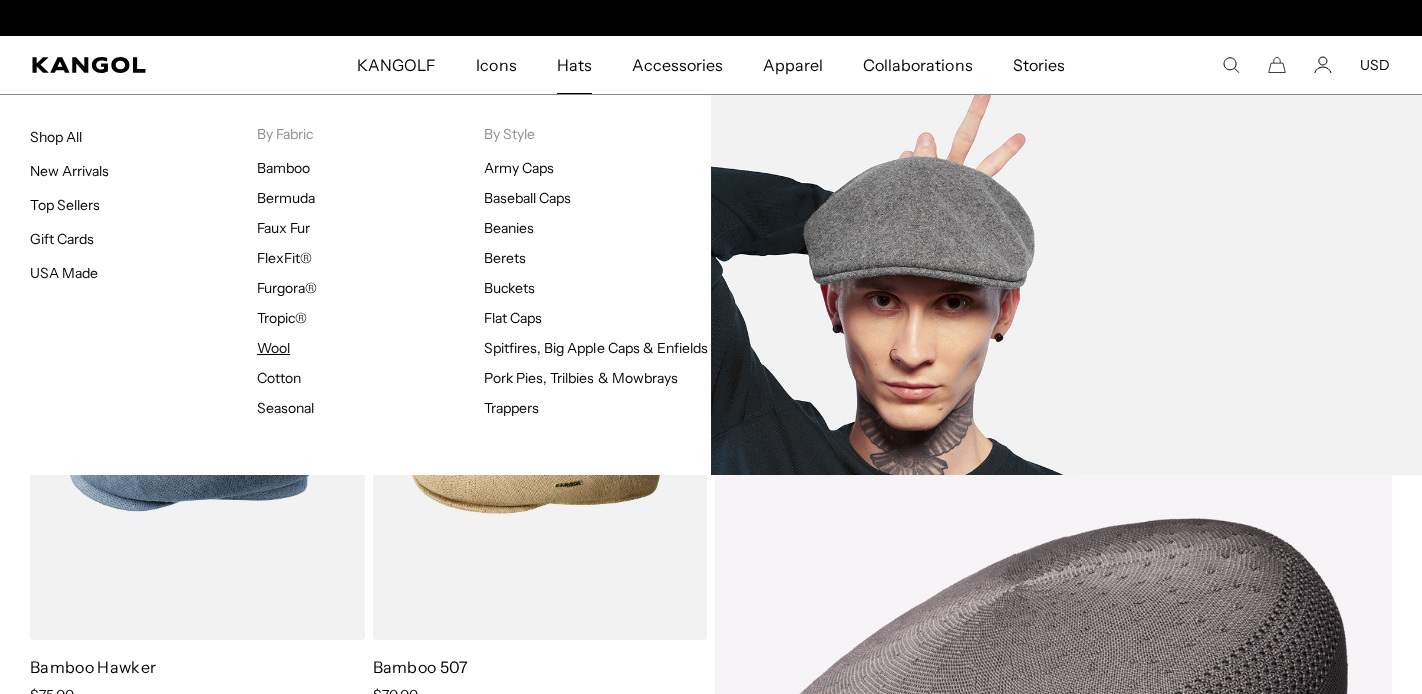 scroll, scrollTop: 0, scrollLeft: 0, axis: both 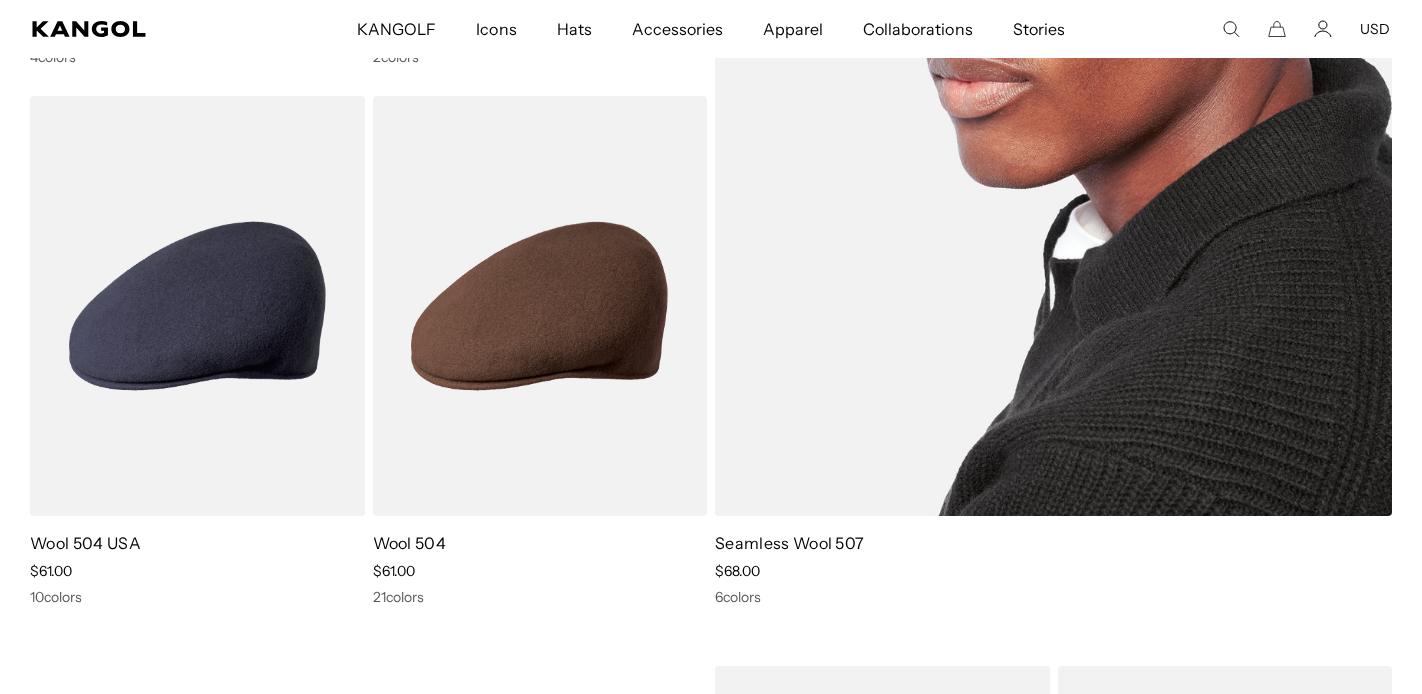 click at bounding box center [1053, 36] 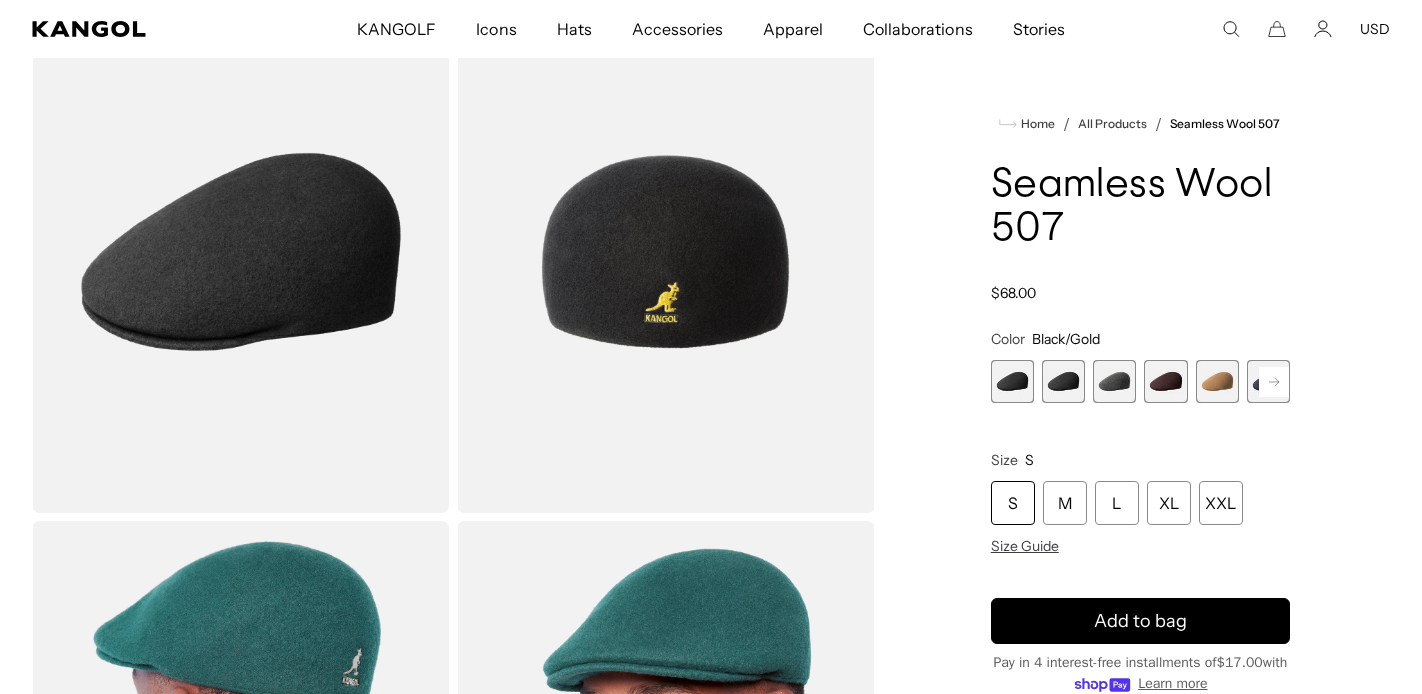 scroll, scrollTop: 162, scrollLeft: 0, axis: vertical 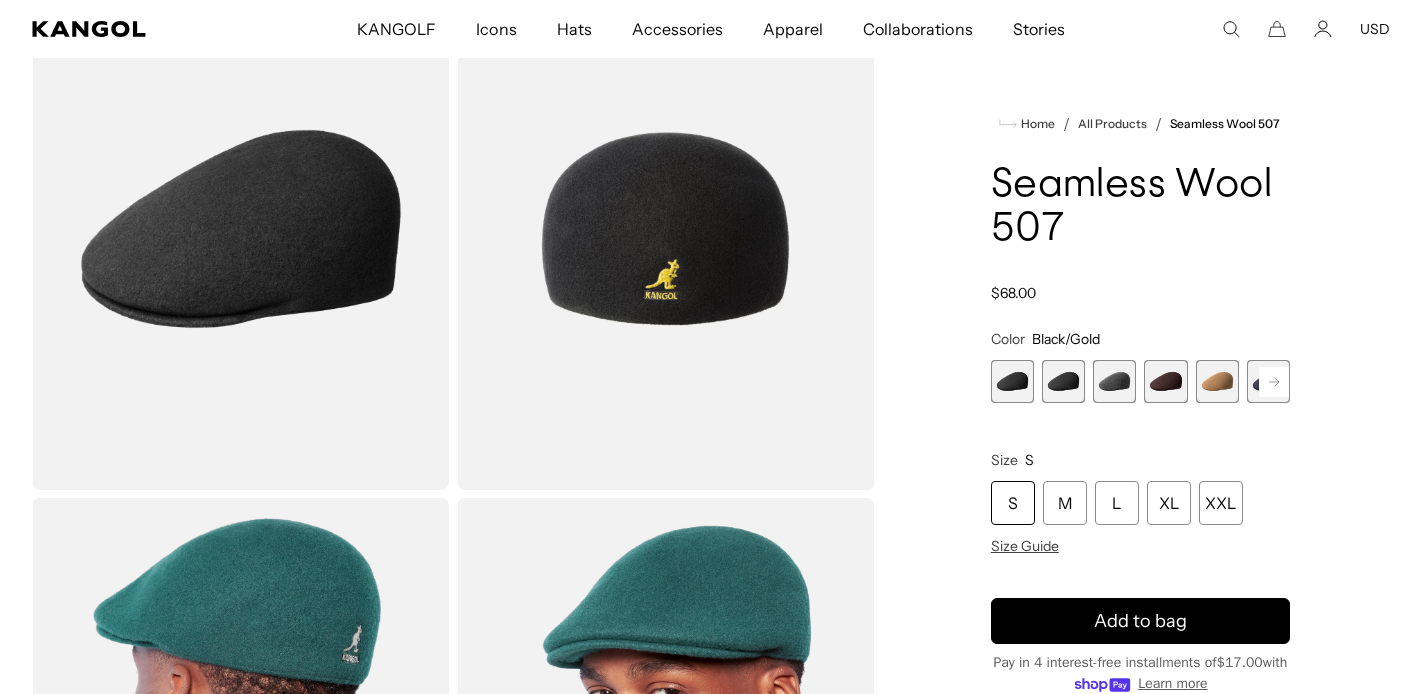 click 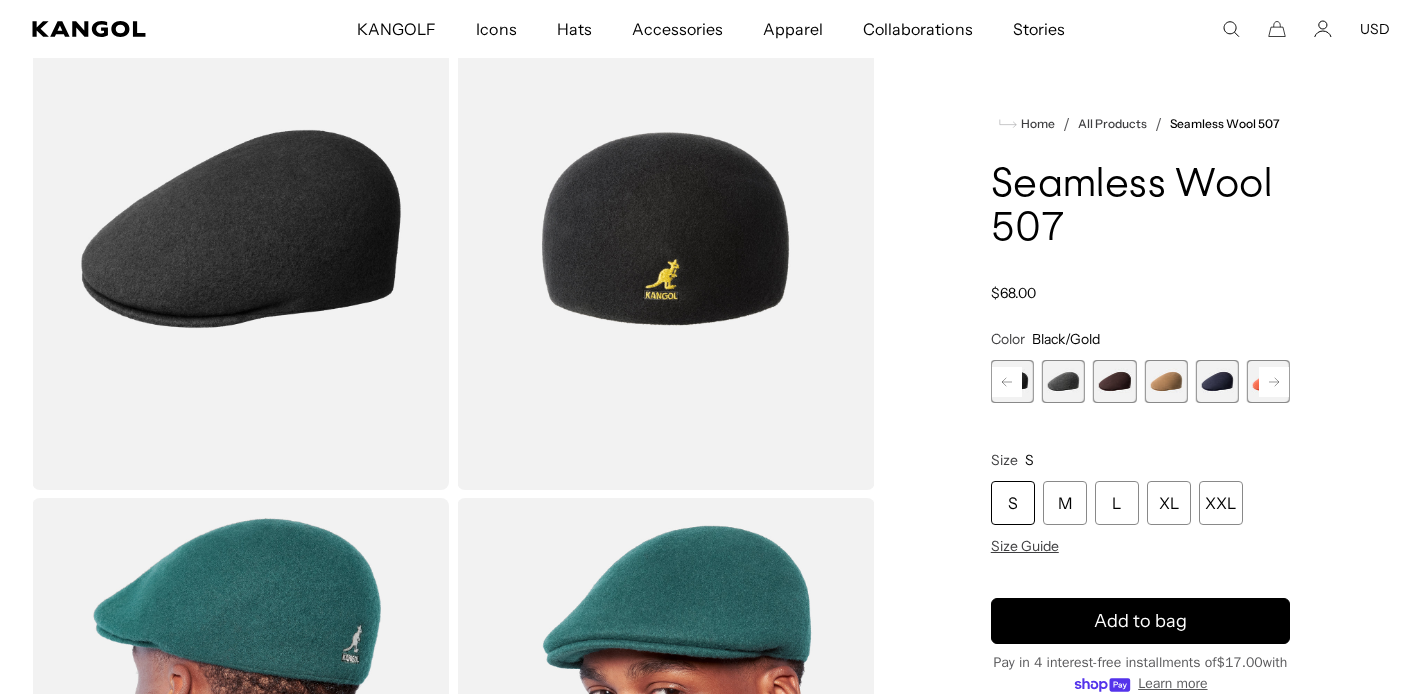 click 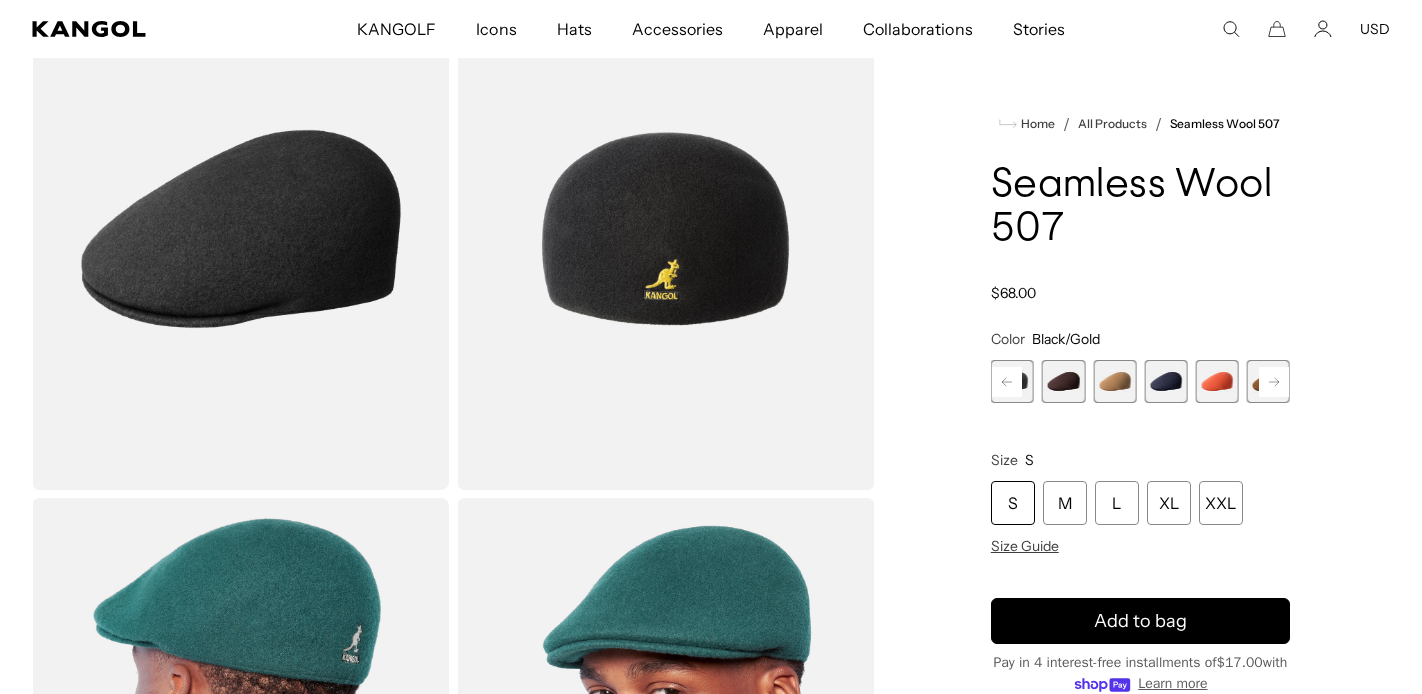 click 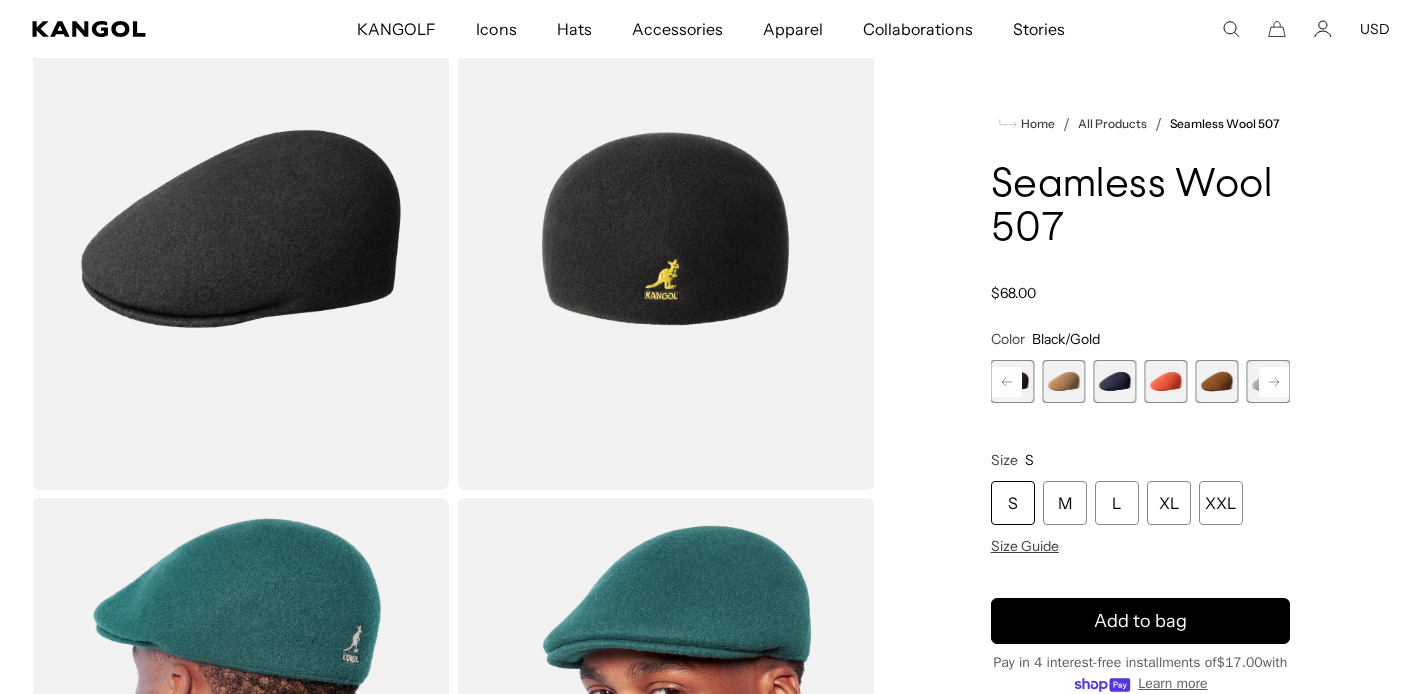 click 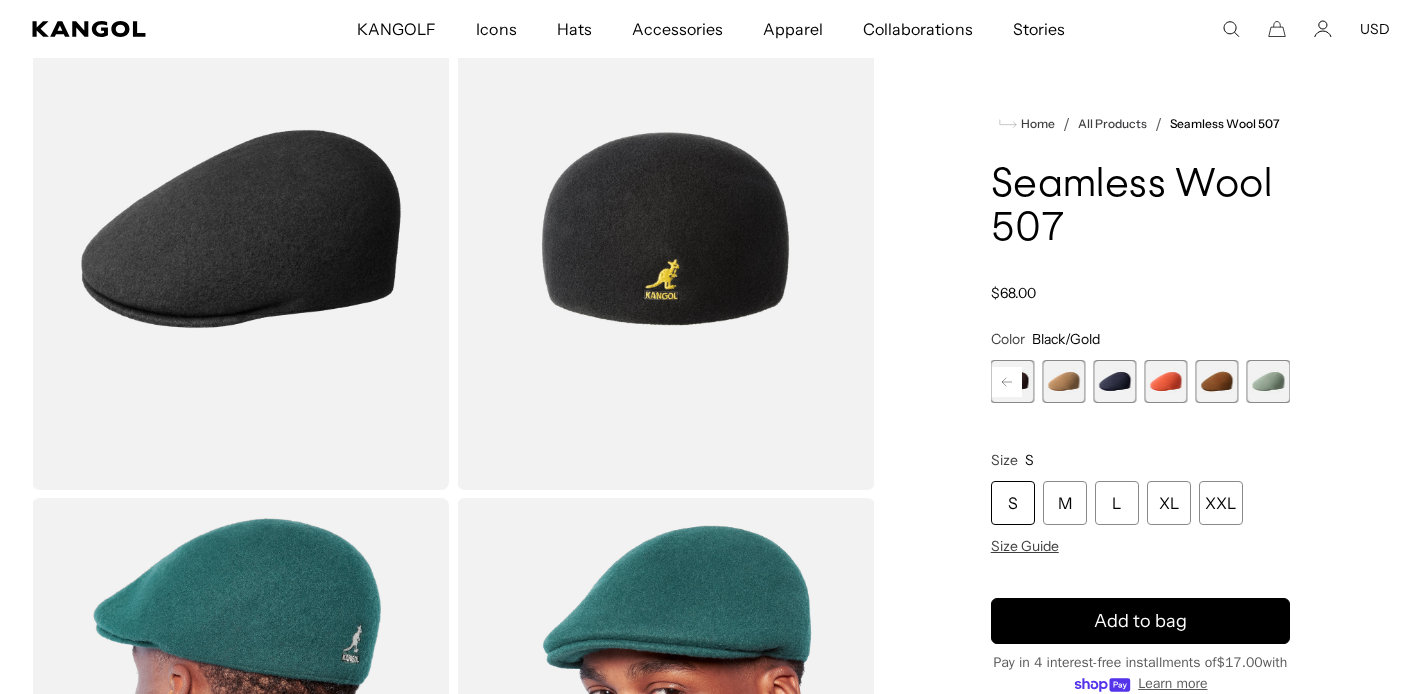 click at bounding box center (1268, 381) 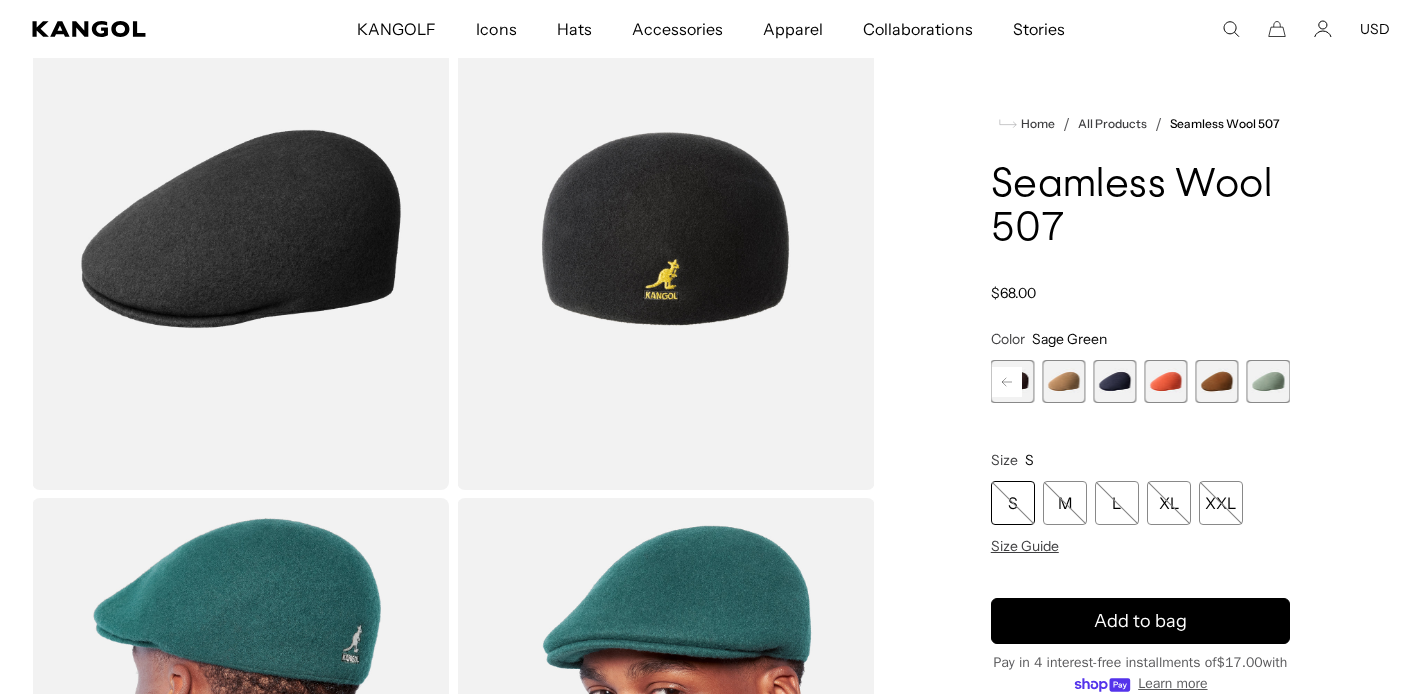 scroll, scrollTop: 0, scrollLeft: 0, axis: both 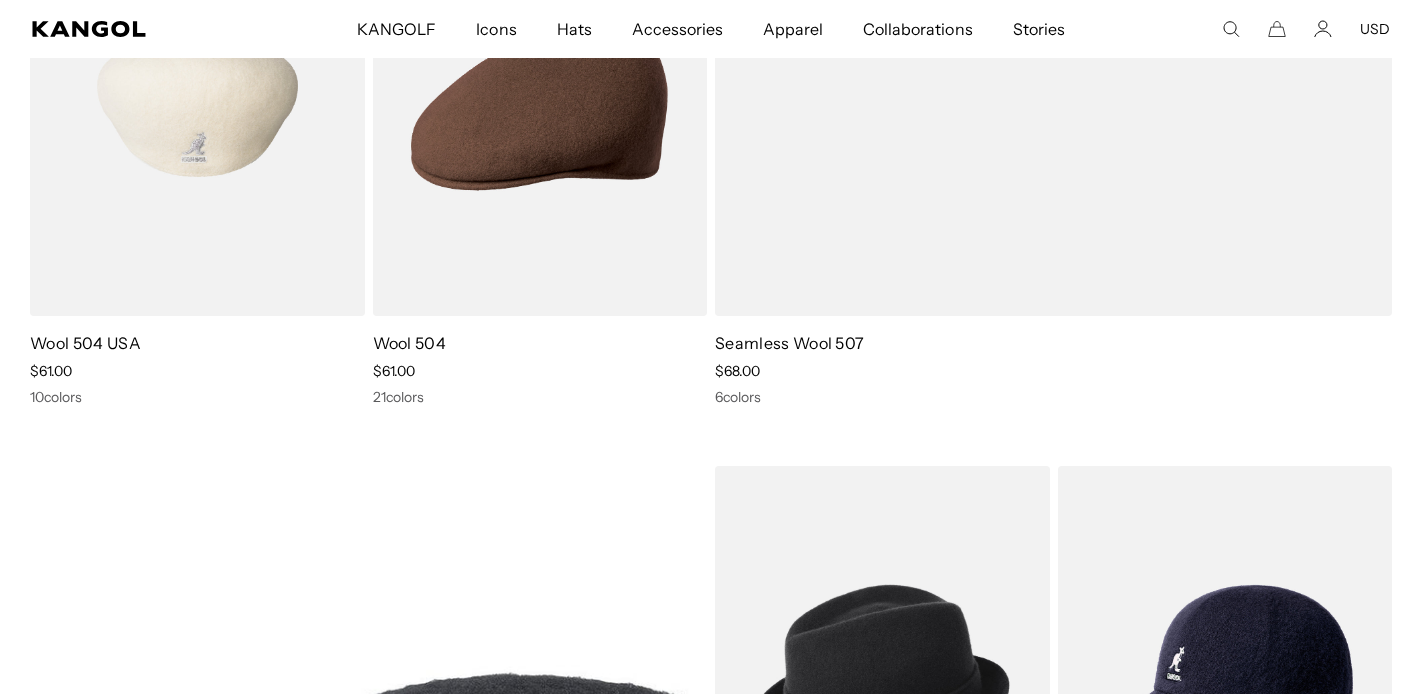 click at bounding box center [197, 106] 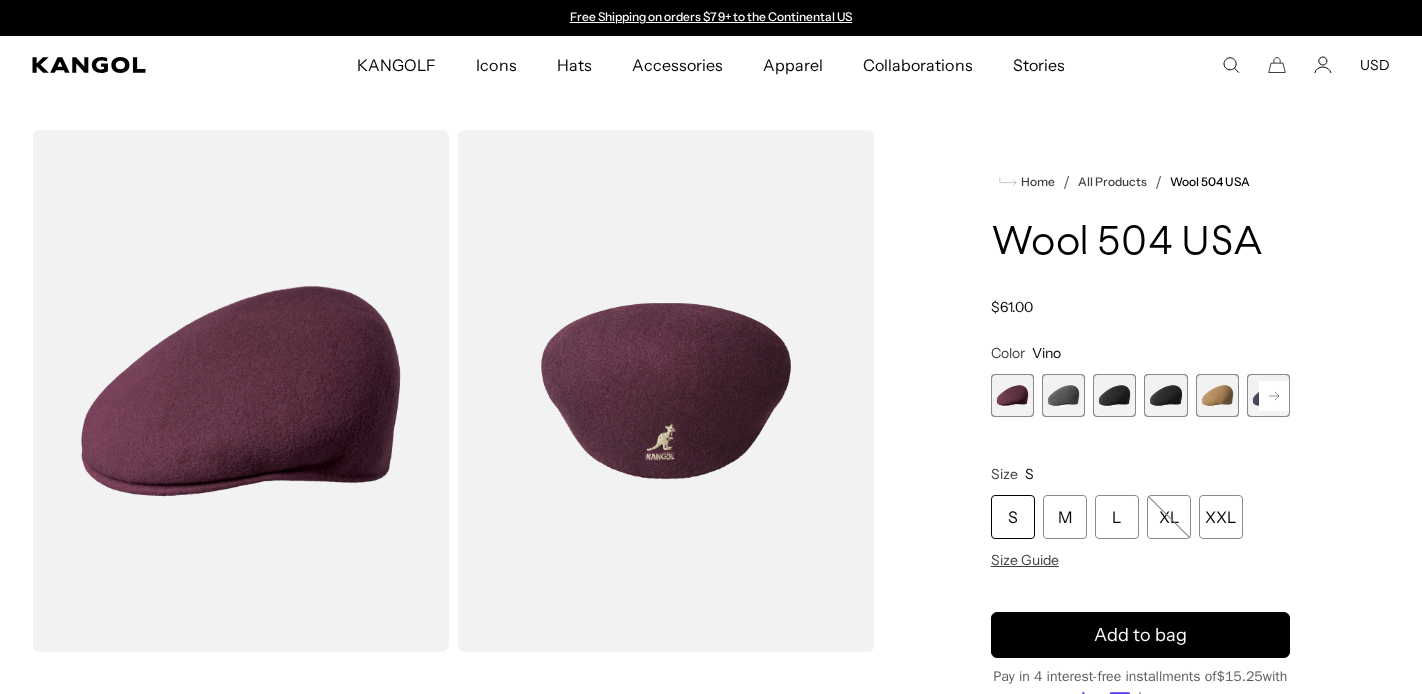 scroll, scrollTop: 0, scrollLeft: 0, axis: both 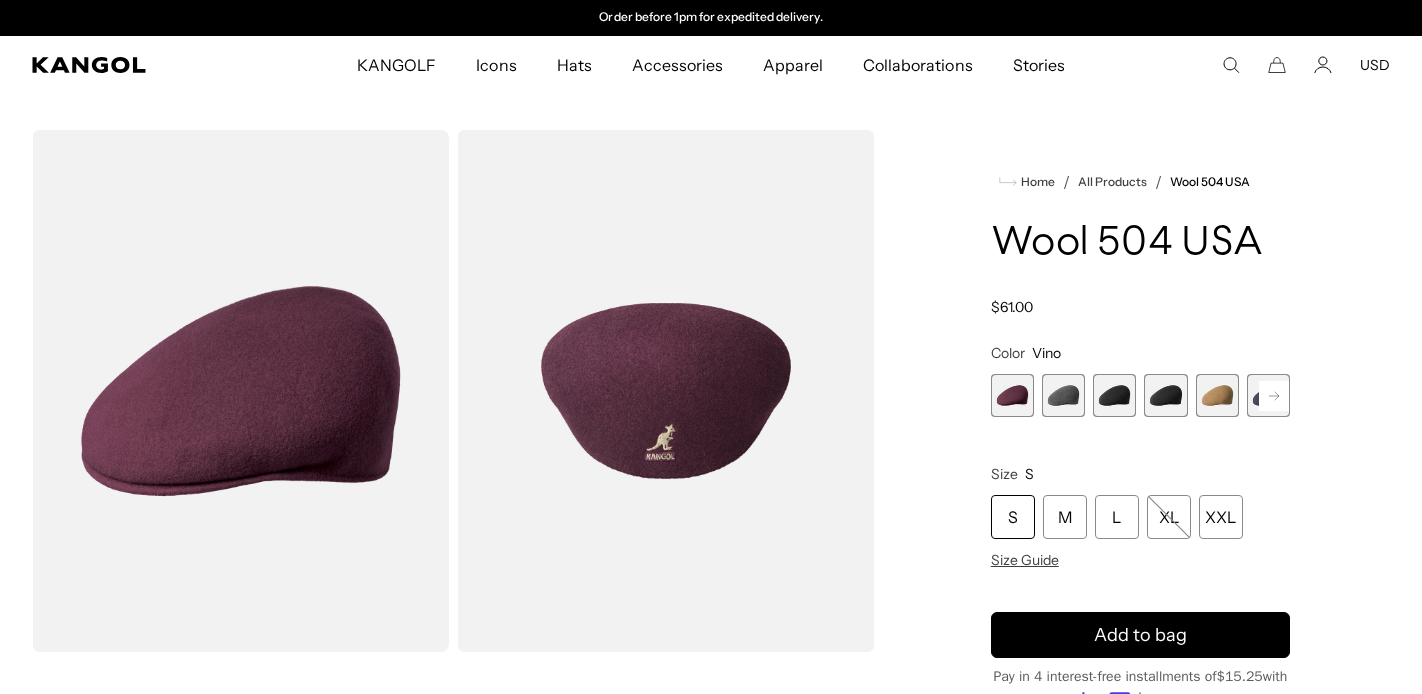 click 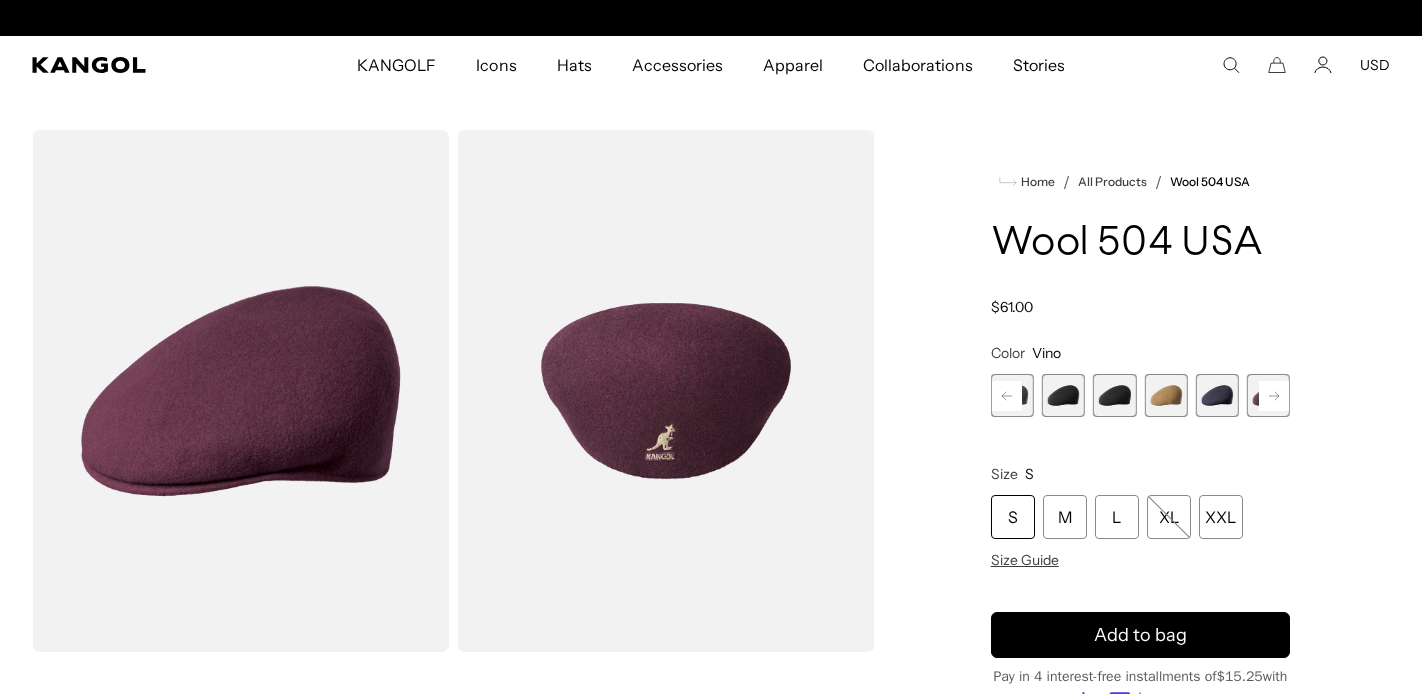 scroll, scrollTop: 0, scrollLeft: 0, axis: both 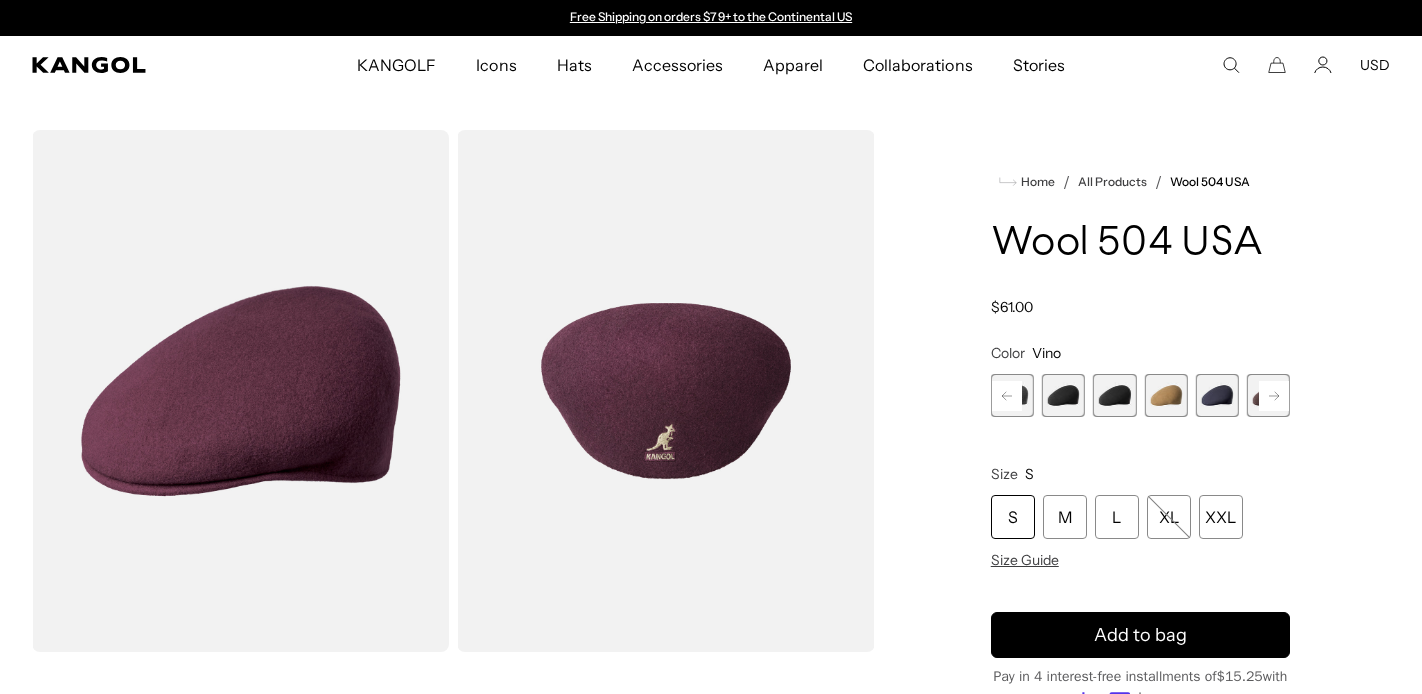 click 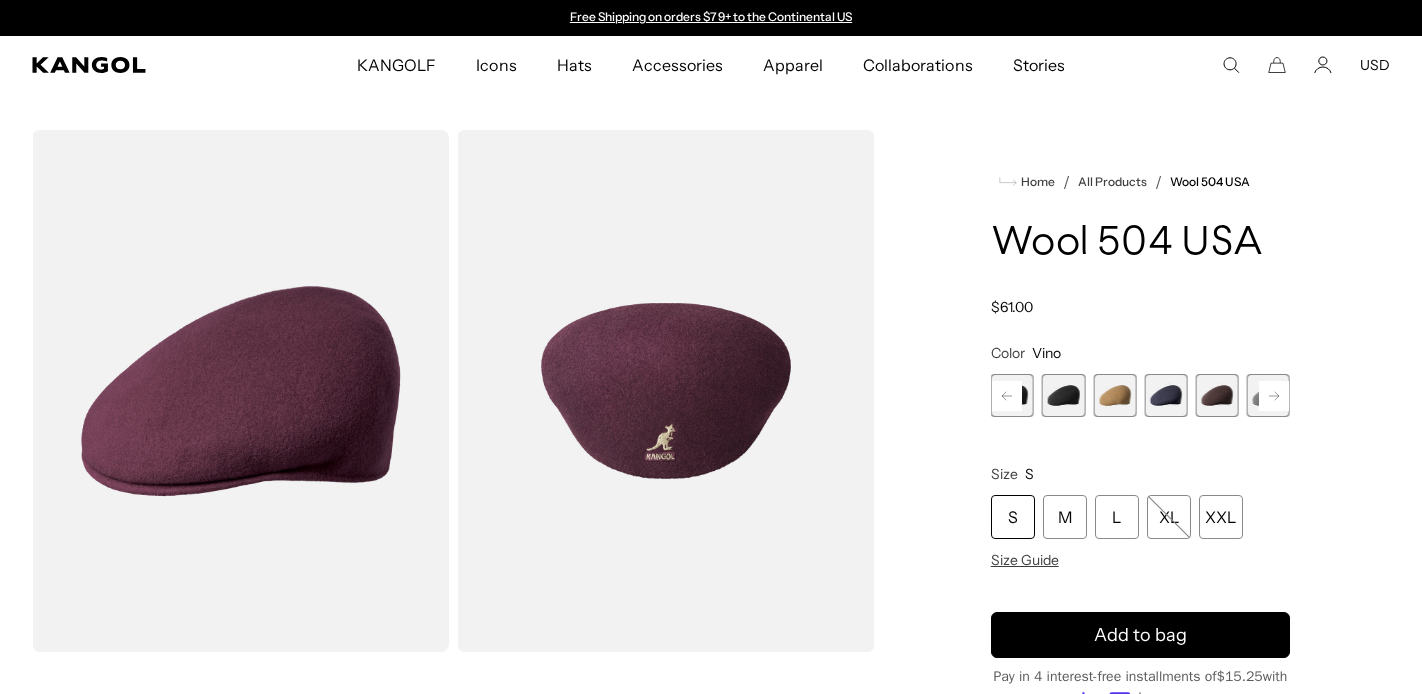 click 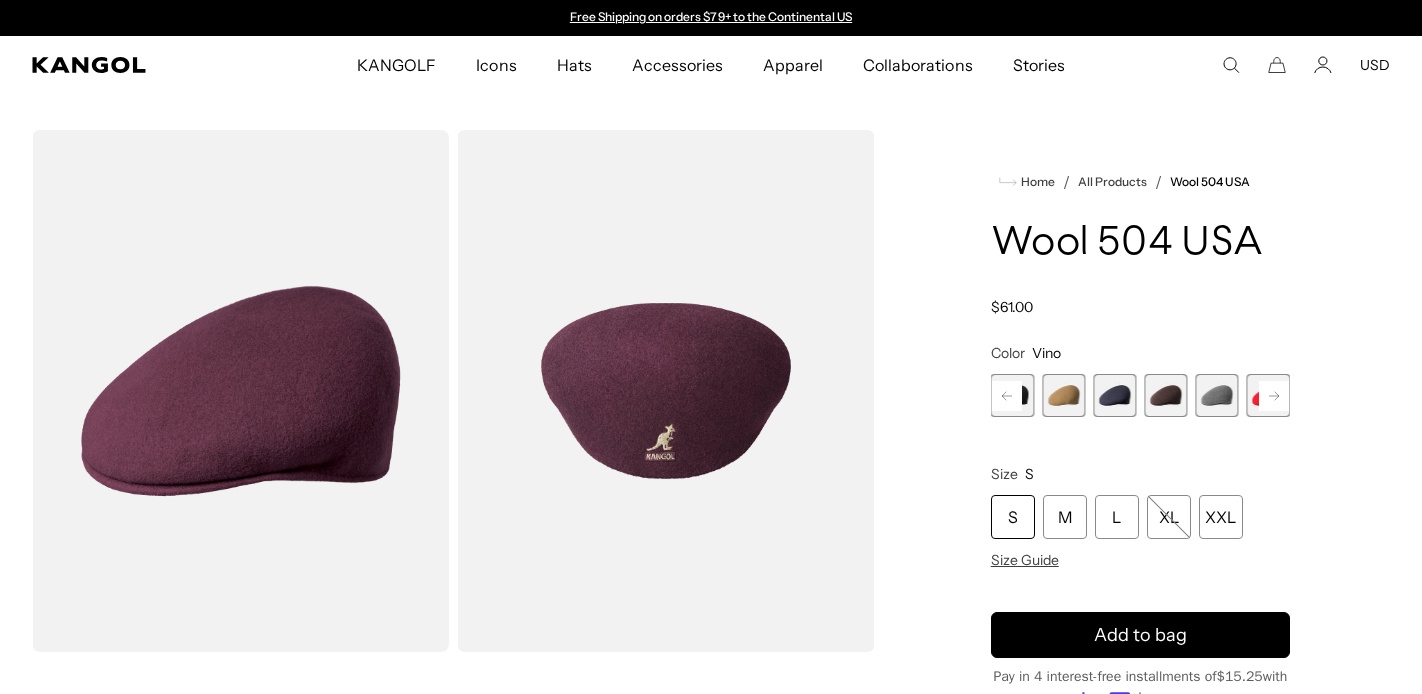 click 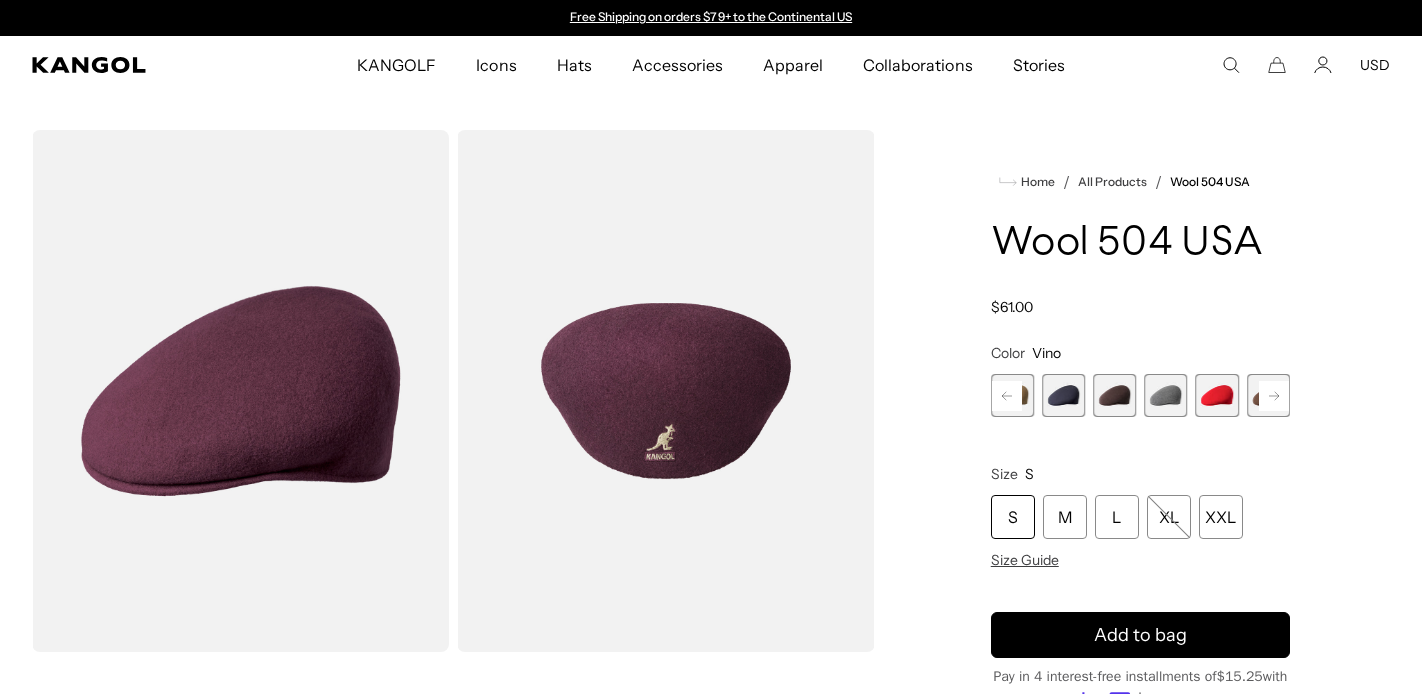 click 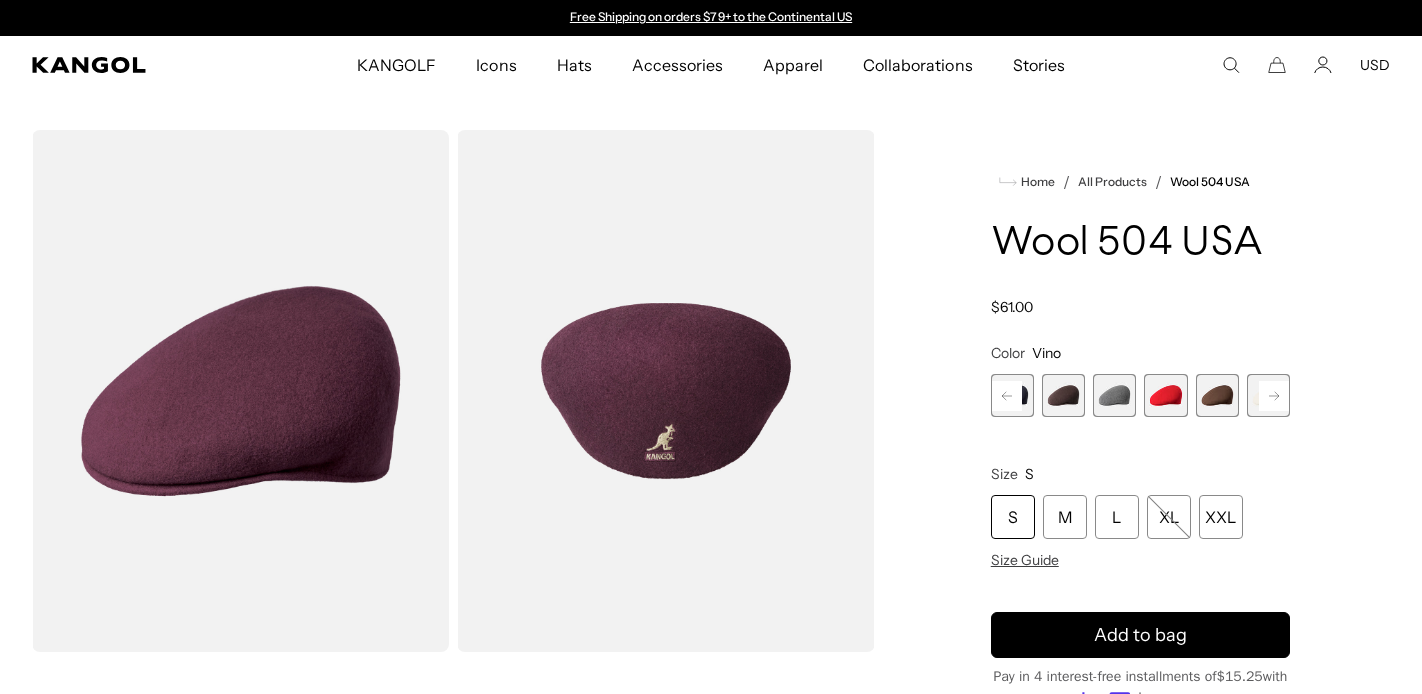 click 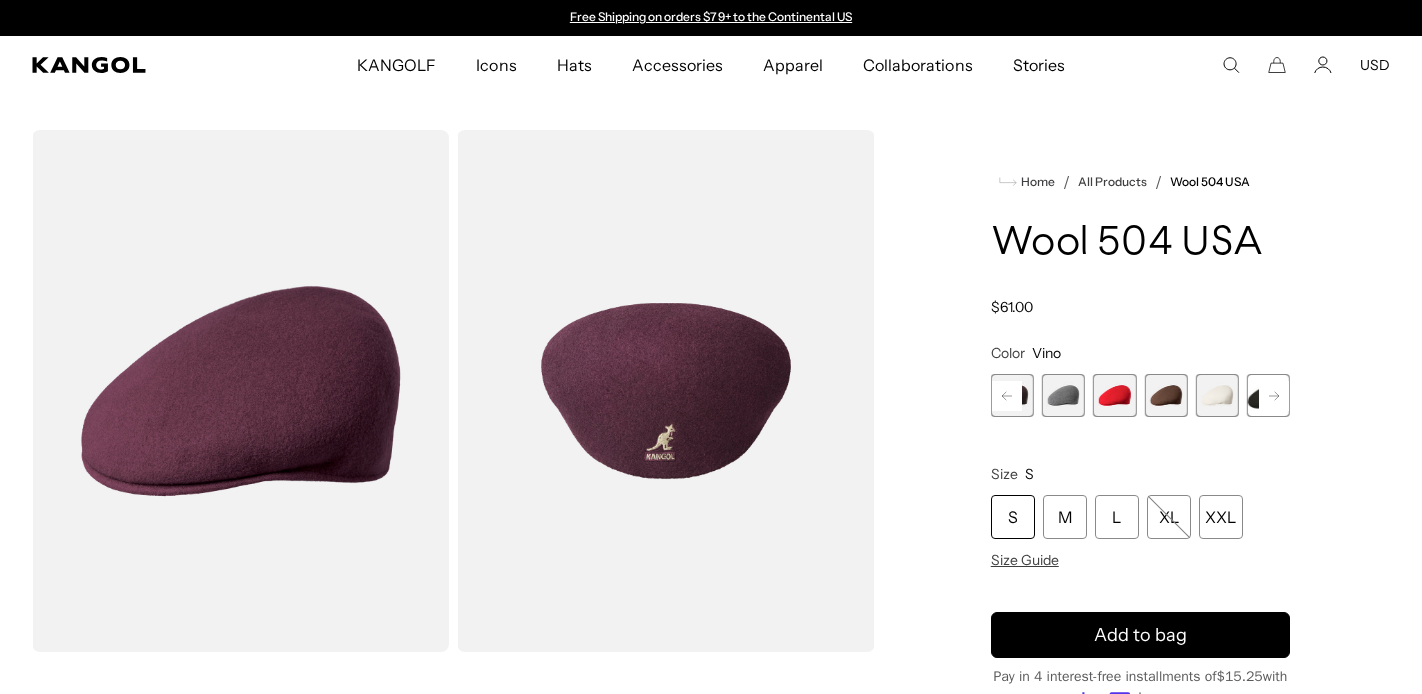 click 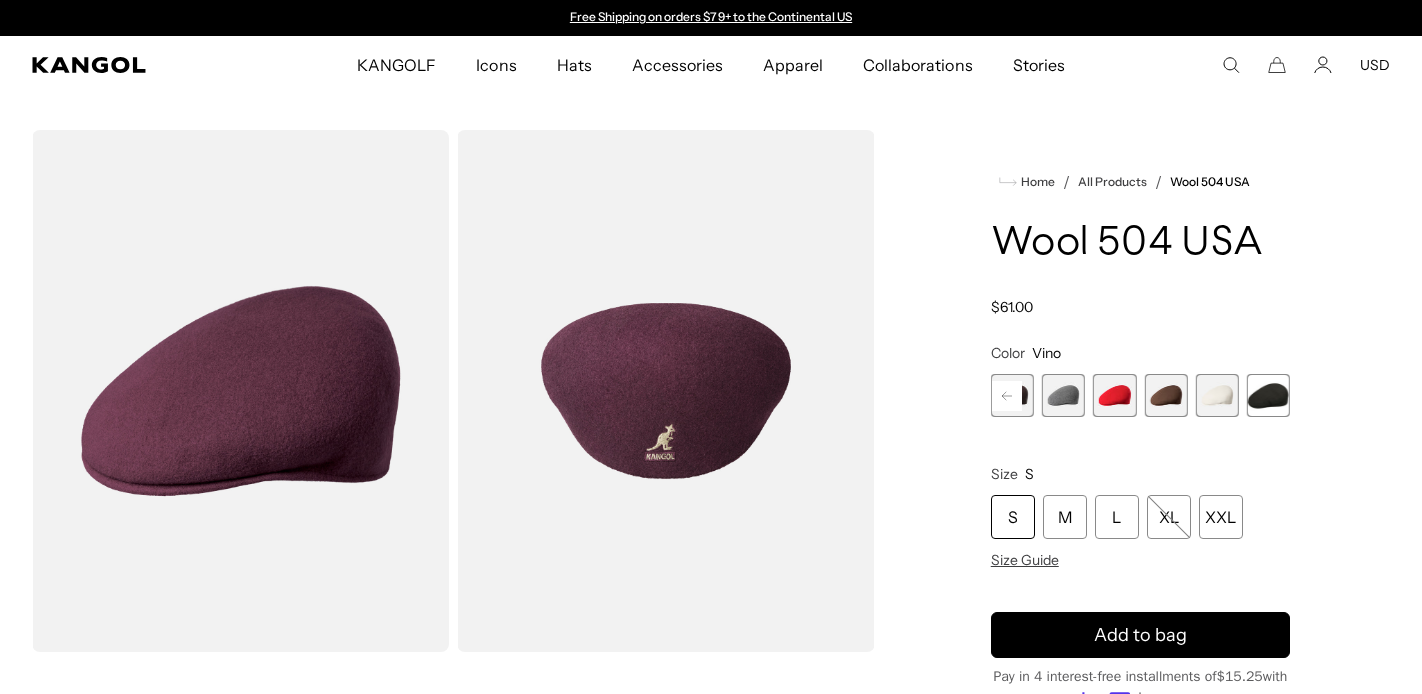click on "Color
Vino
Previous
Next
Vino
Variant sold out or unavailable
Dark Flannel
Variant sold out or unavailable
Black
Variant sold out or unavailable
Black/Gold
Variant sold out or unavailable
Camel
Variant sold out or unavailable
Dark Blue
Variant sold out or unavailable" at bounding box center (1140, 380) 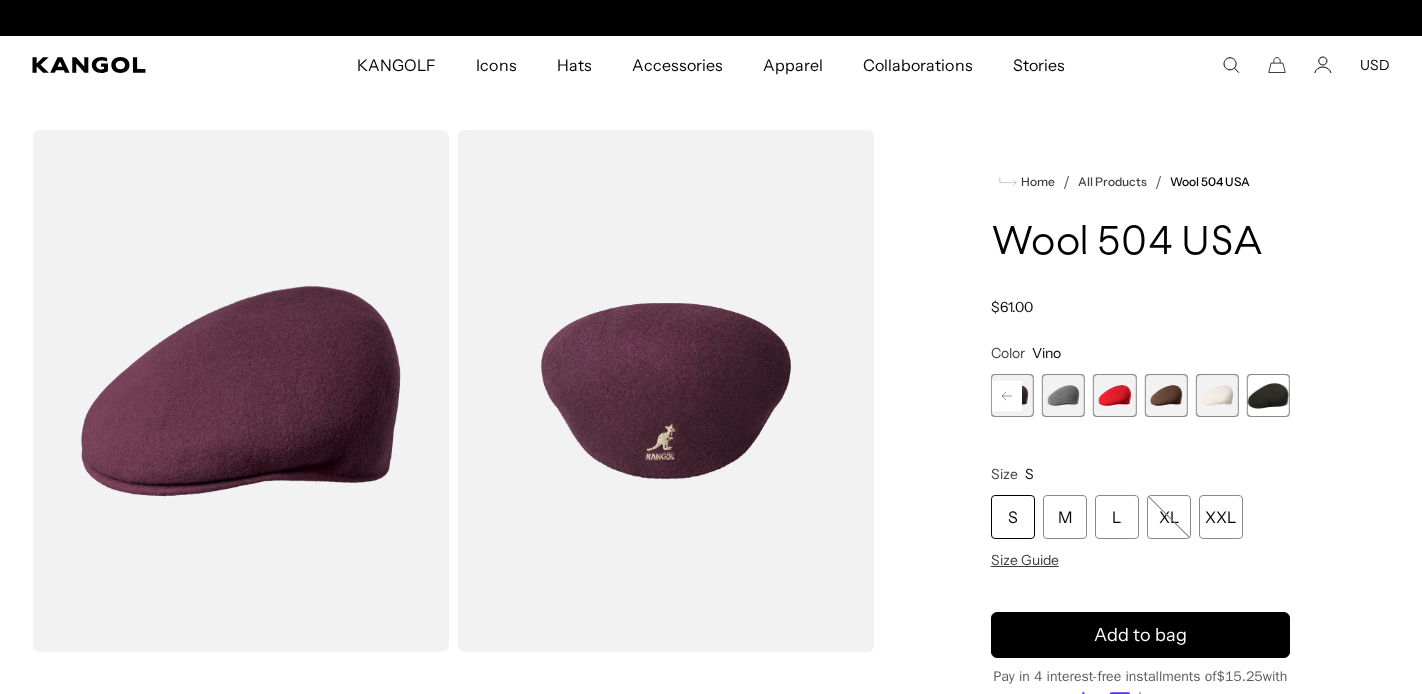 scroll, scrollTop: 0, scrollLeft: 412, axis: horizontal 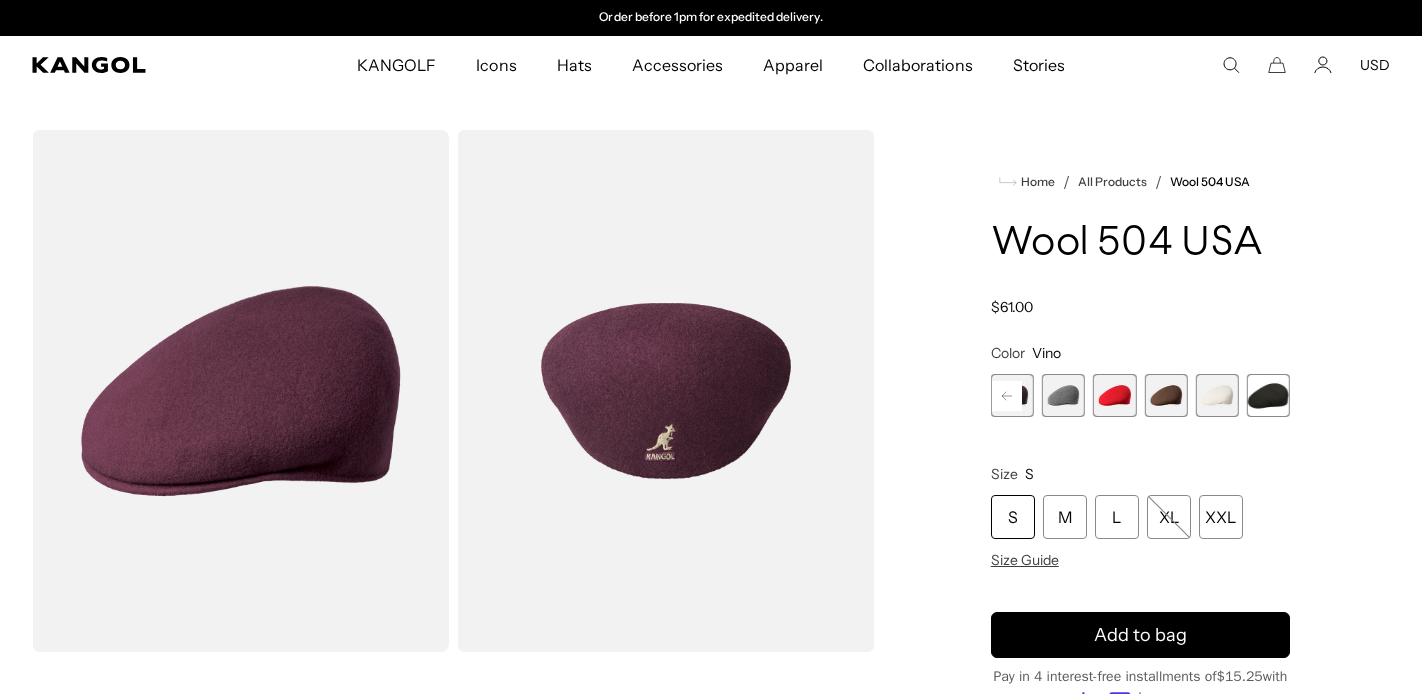 click at bounding box center (1217, 395) 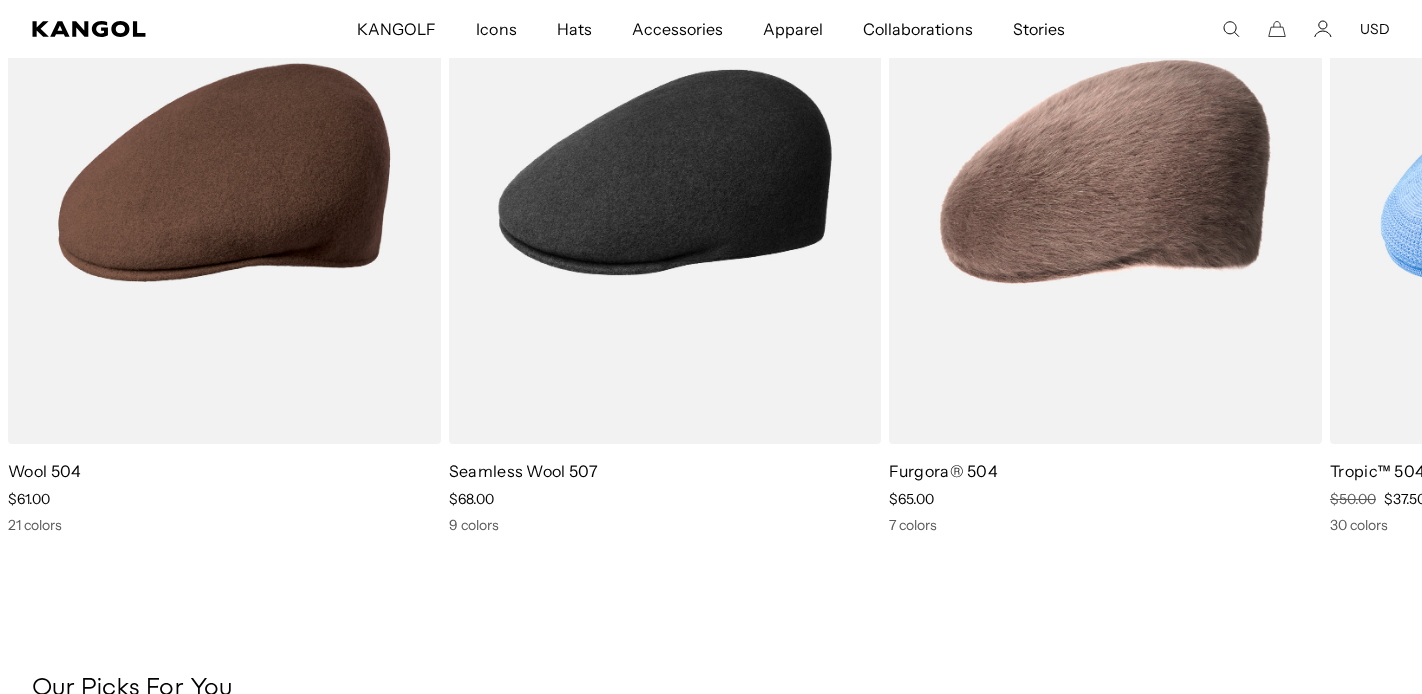 scroll, scrollTop: 1337, scrollLeft: 0, axis: vertical 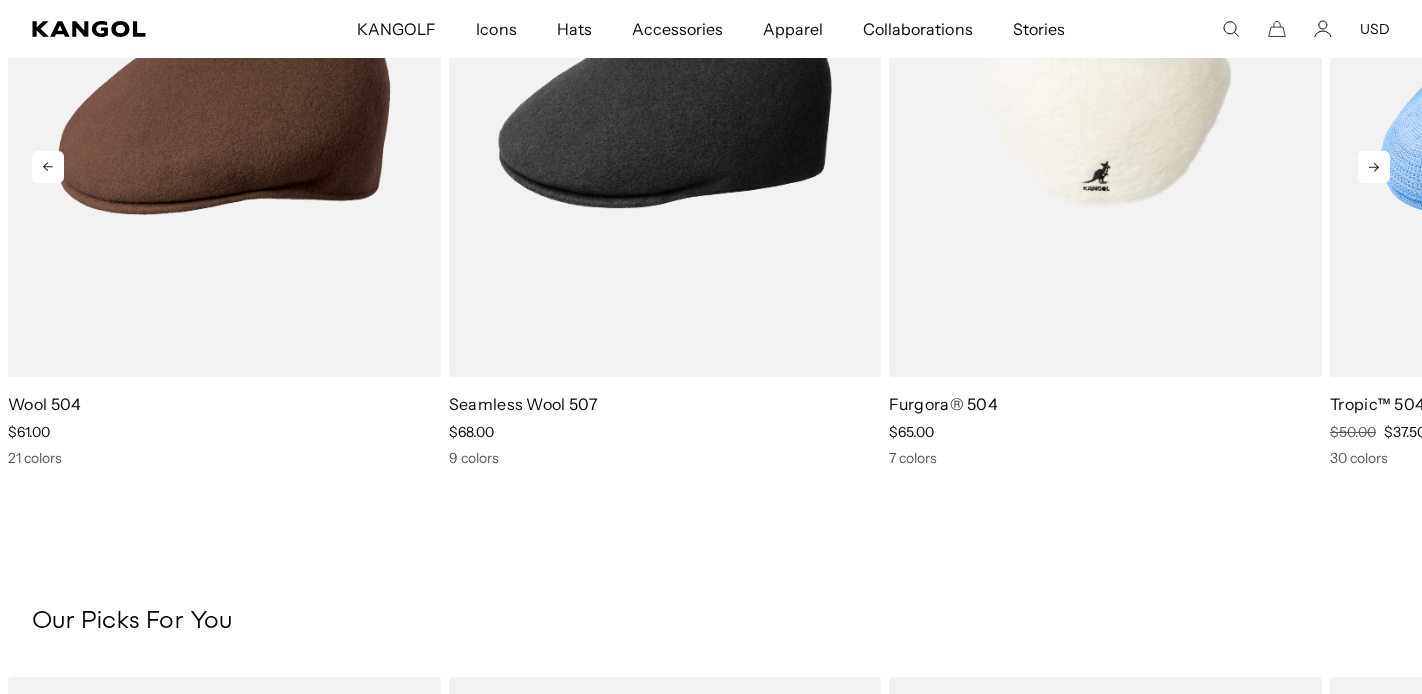 click at bounding box center (1105, 105) 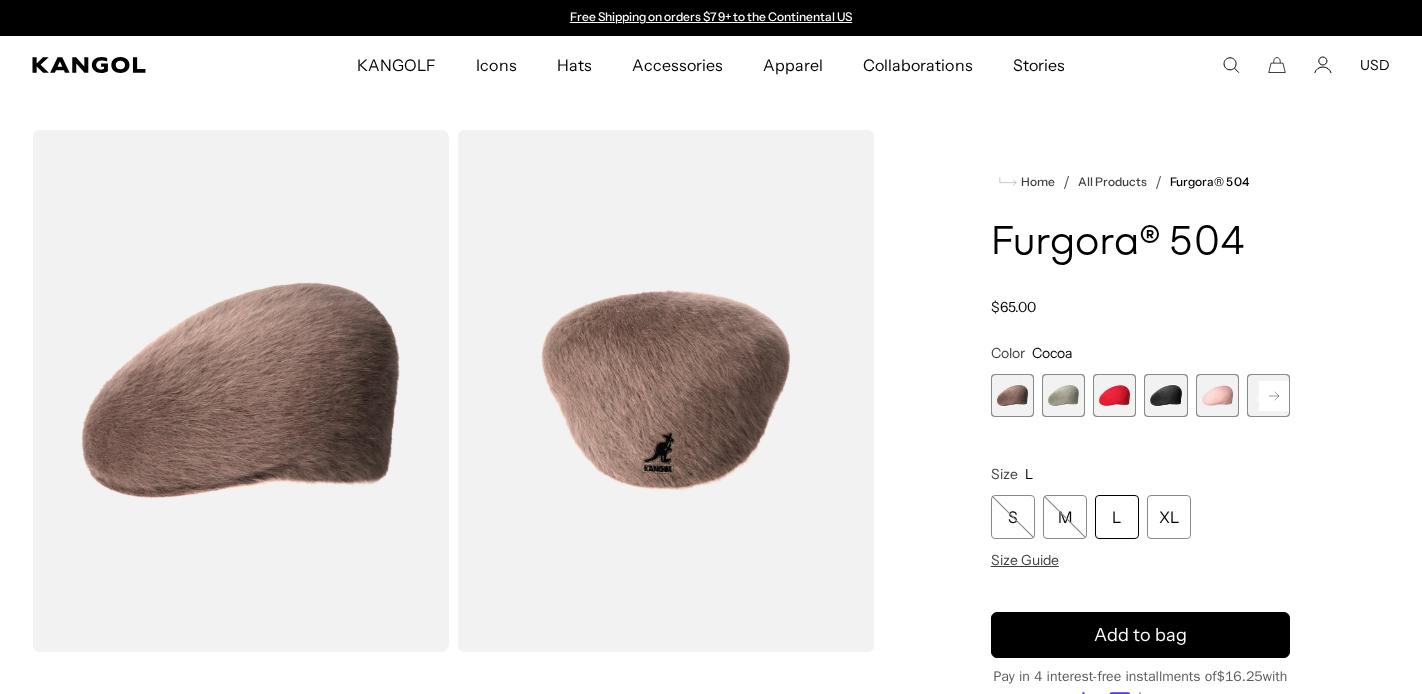 scroll, scrollTop: 161, scrollLeft: 0, axis: vertical 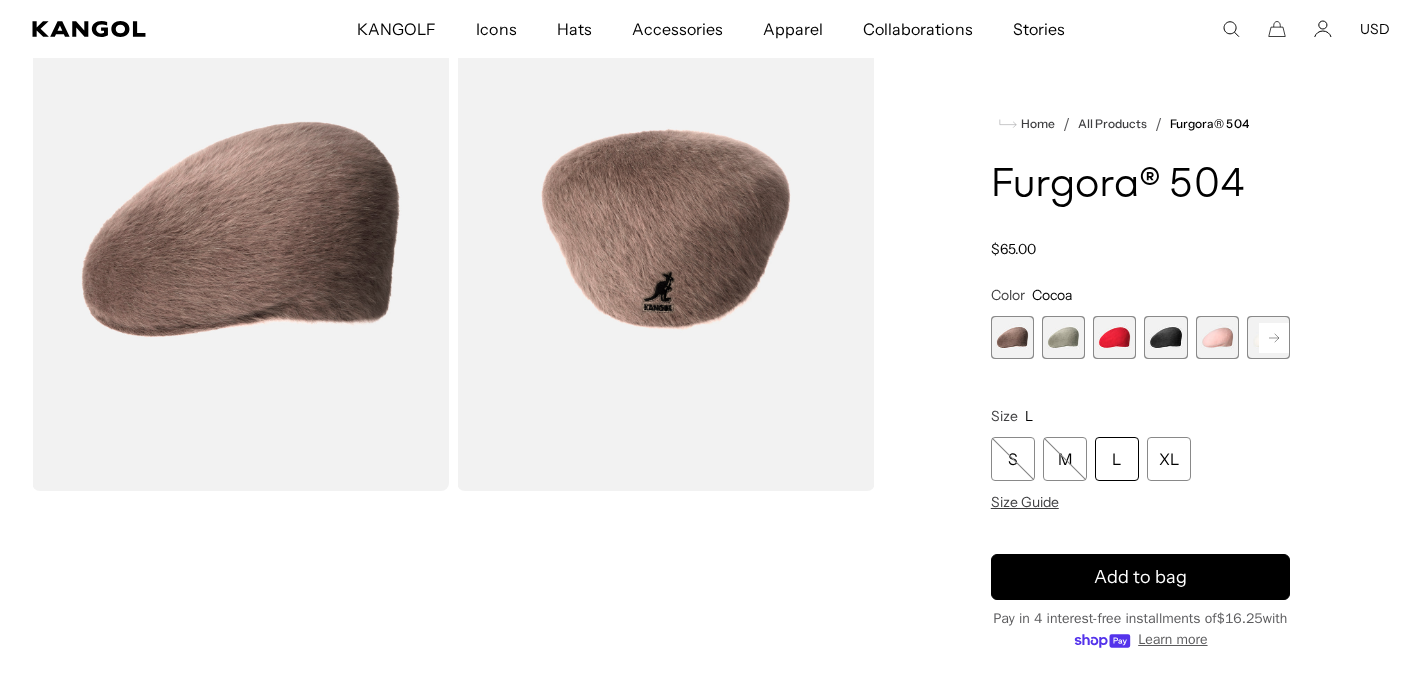 click 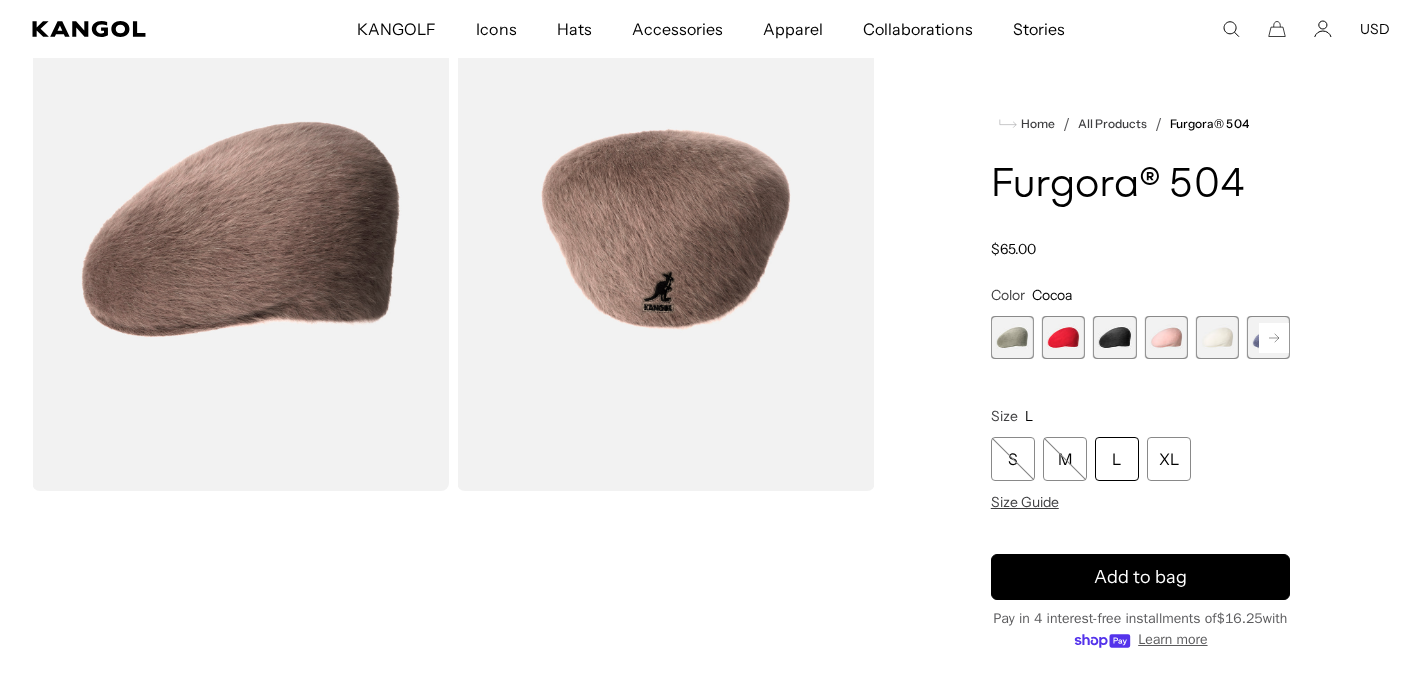 scroll, scrollTop: 0, scrollLeft: 412, axis: horizontal 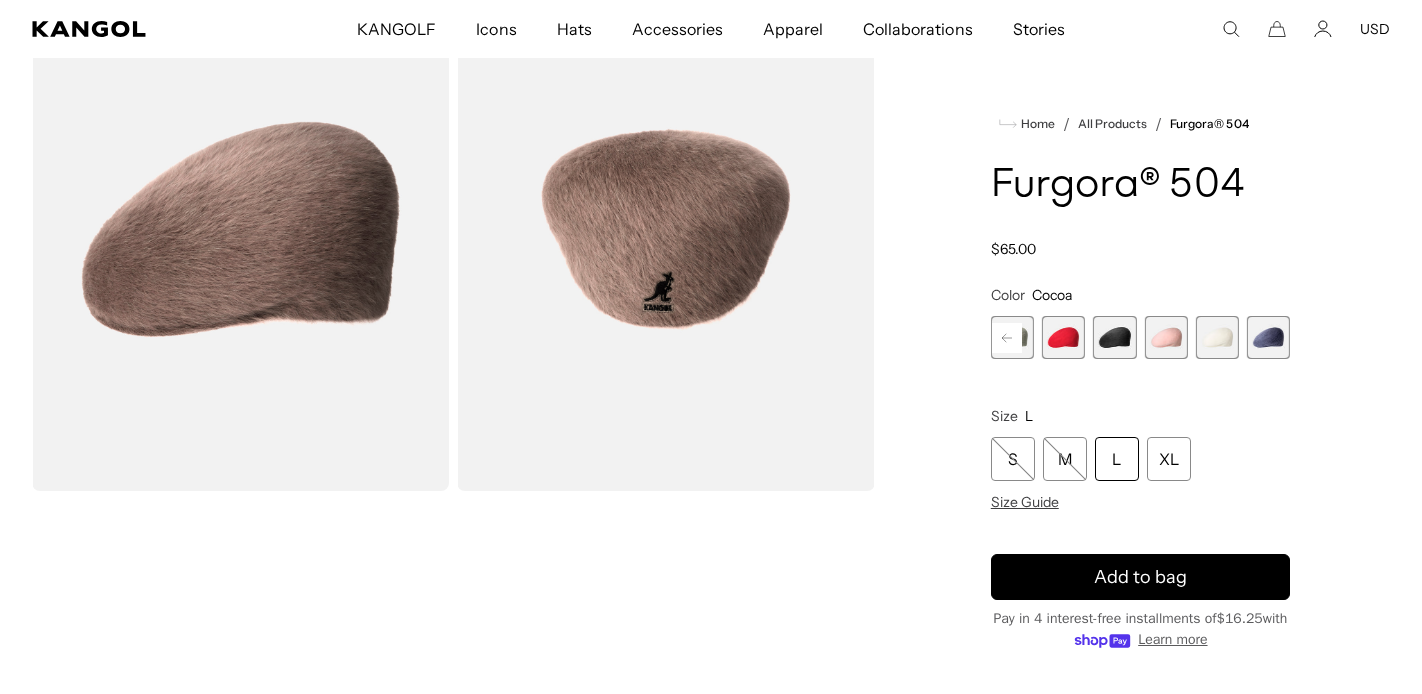 click at bounding box center [1217, 337] 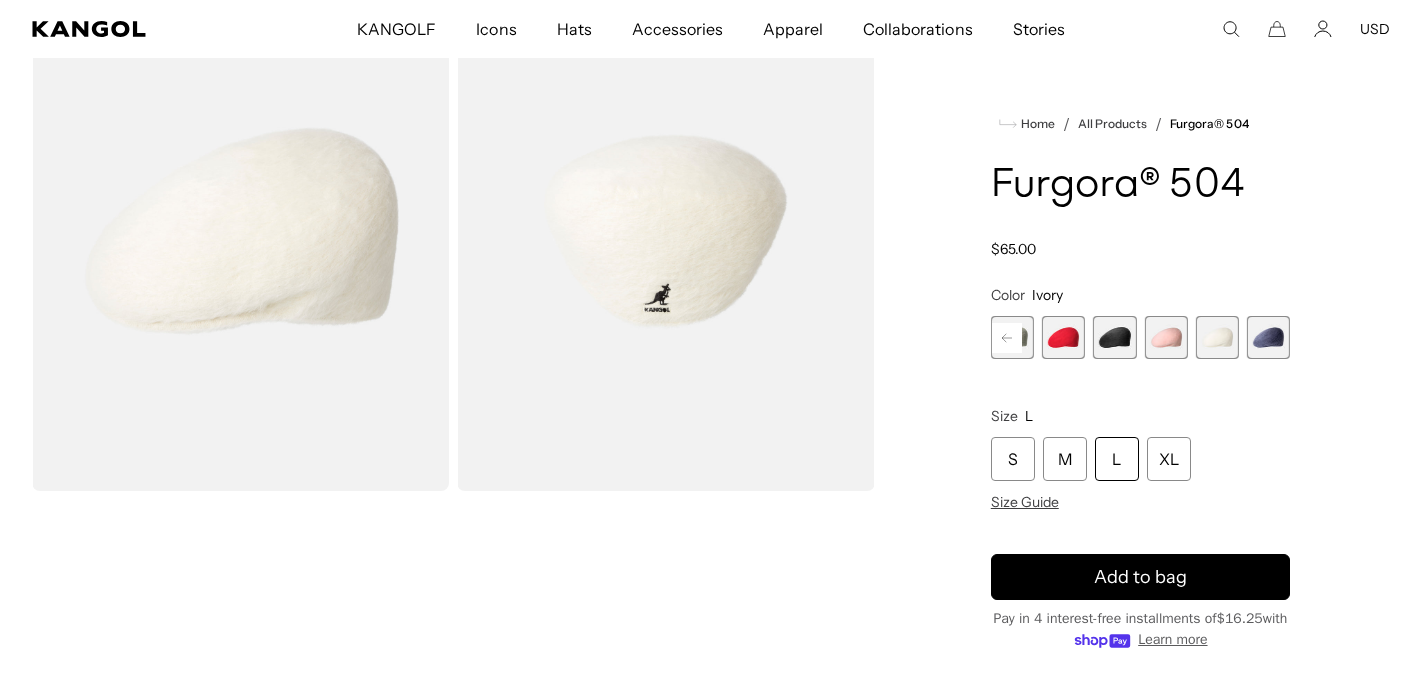 scroll, scrollTop: 0, scrollLeft: 412, axis: horizontal 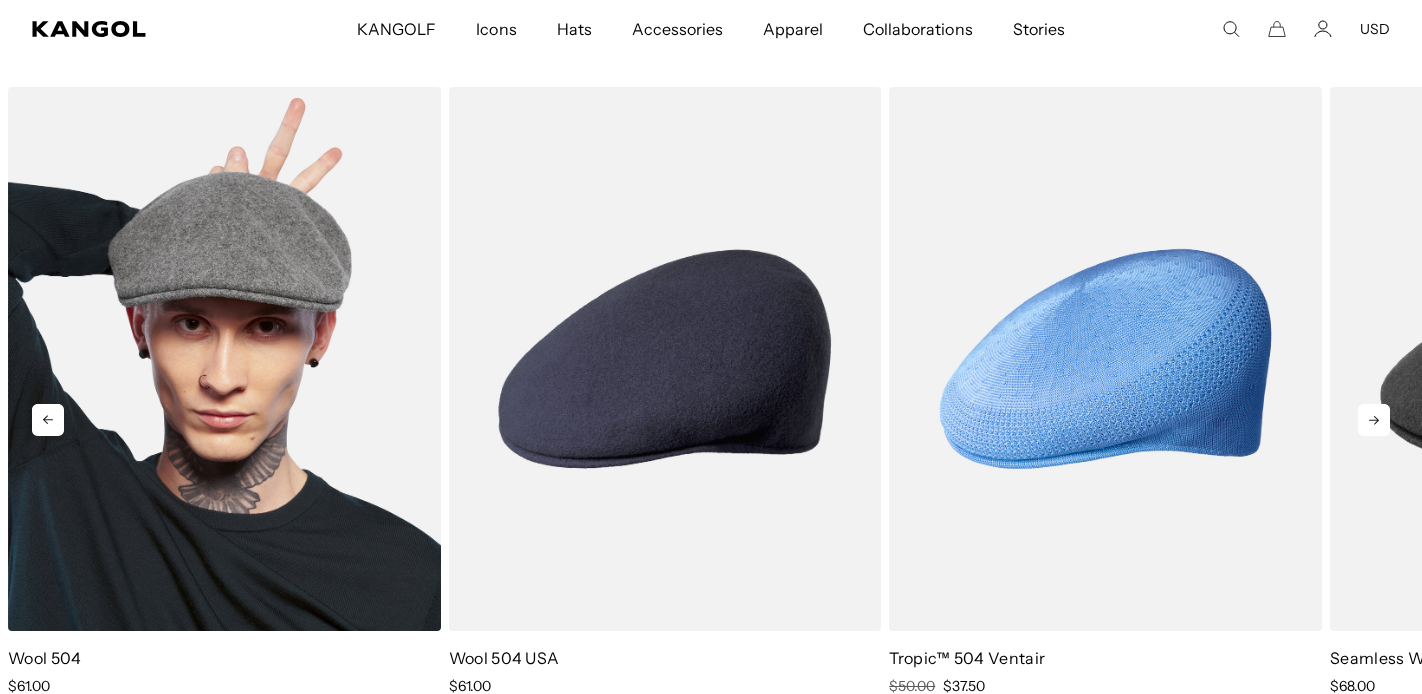 click at bounding box center (224, 358) 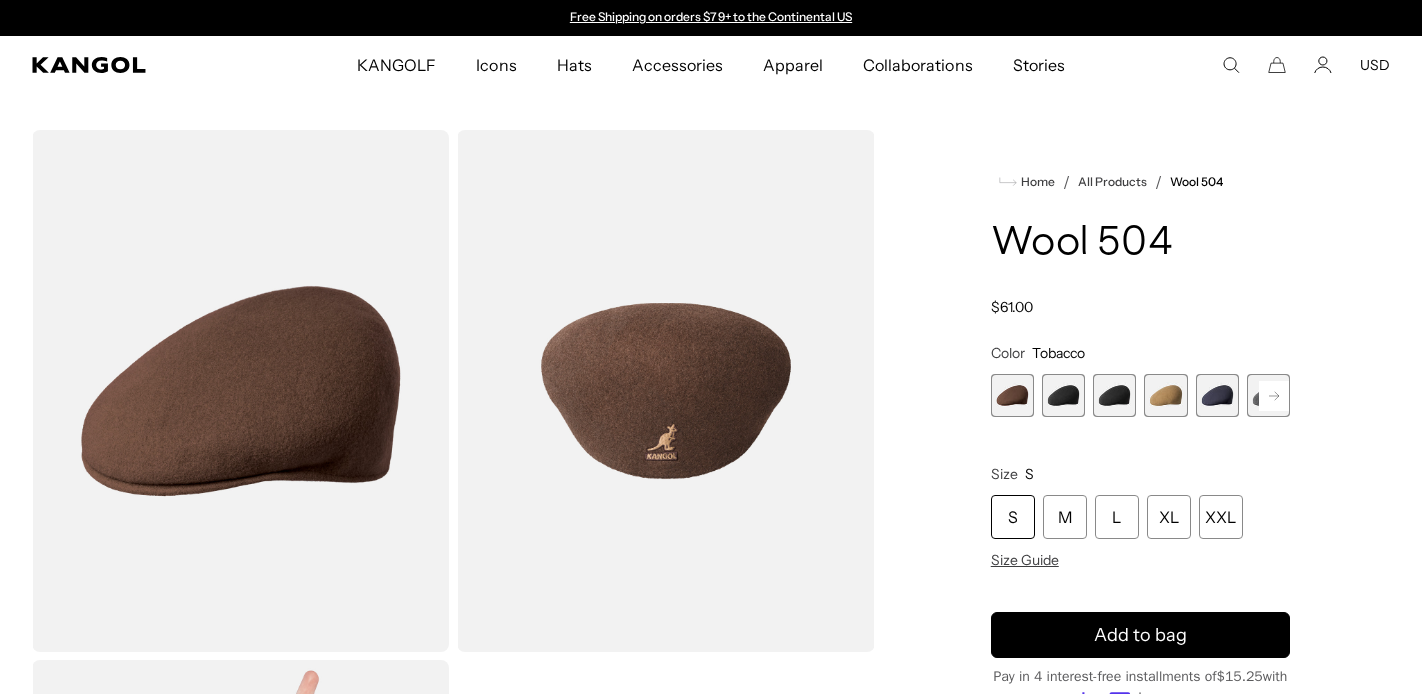 scroll, scrollTop: 0, scrollLeft: 0, axis: both 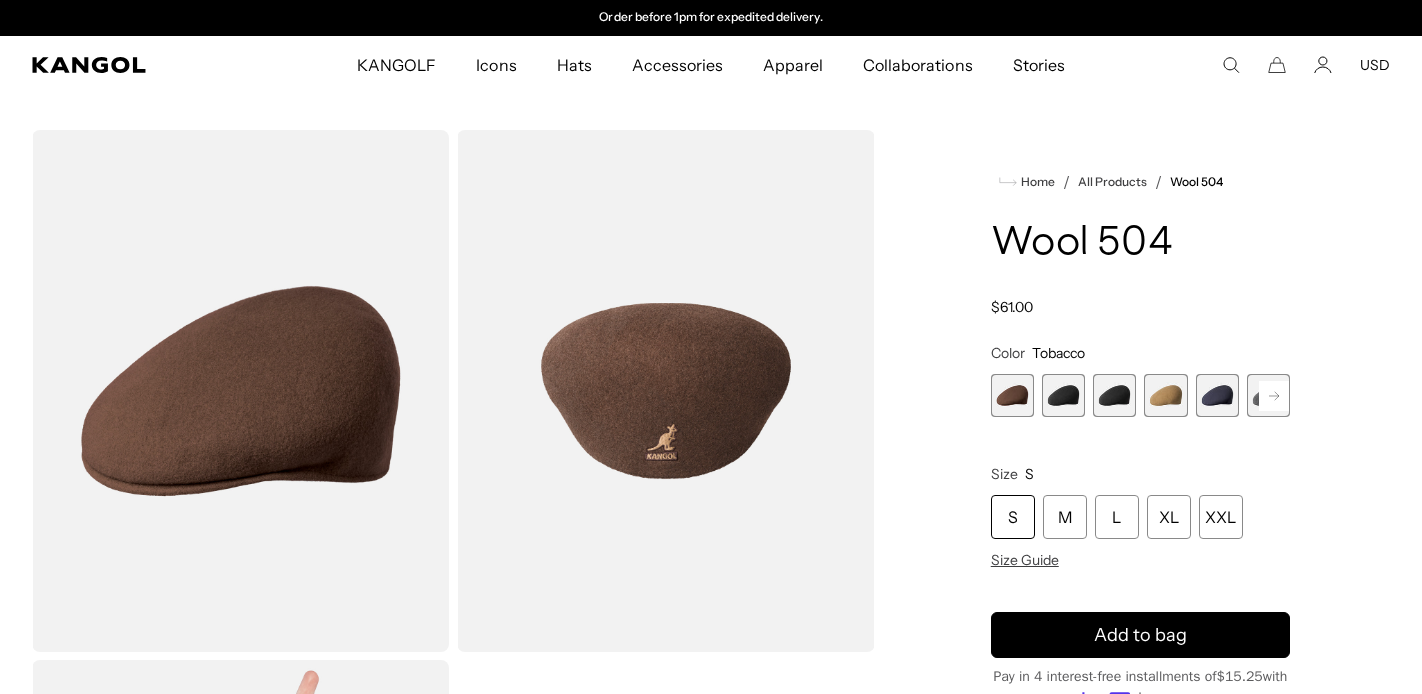 click at bounding box center [1165, 395] 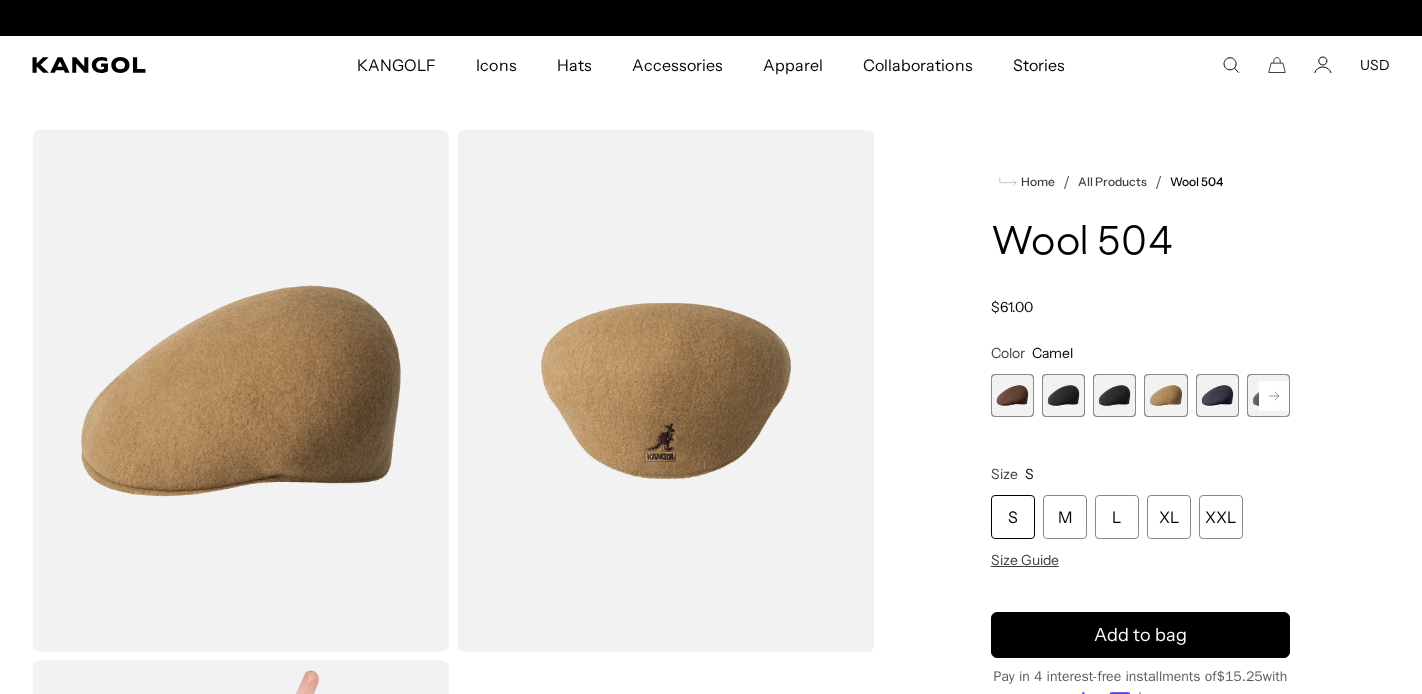 scroll, scrollTop: 0, scrollLeft: 0, axis: both 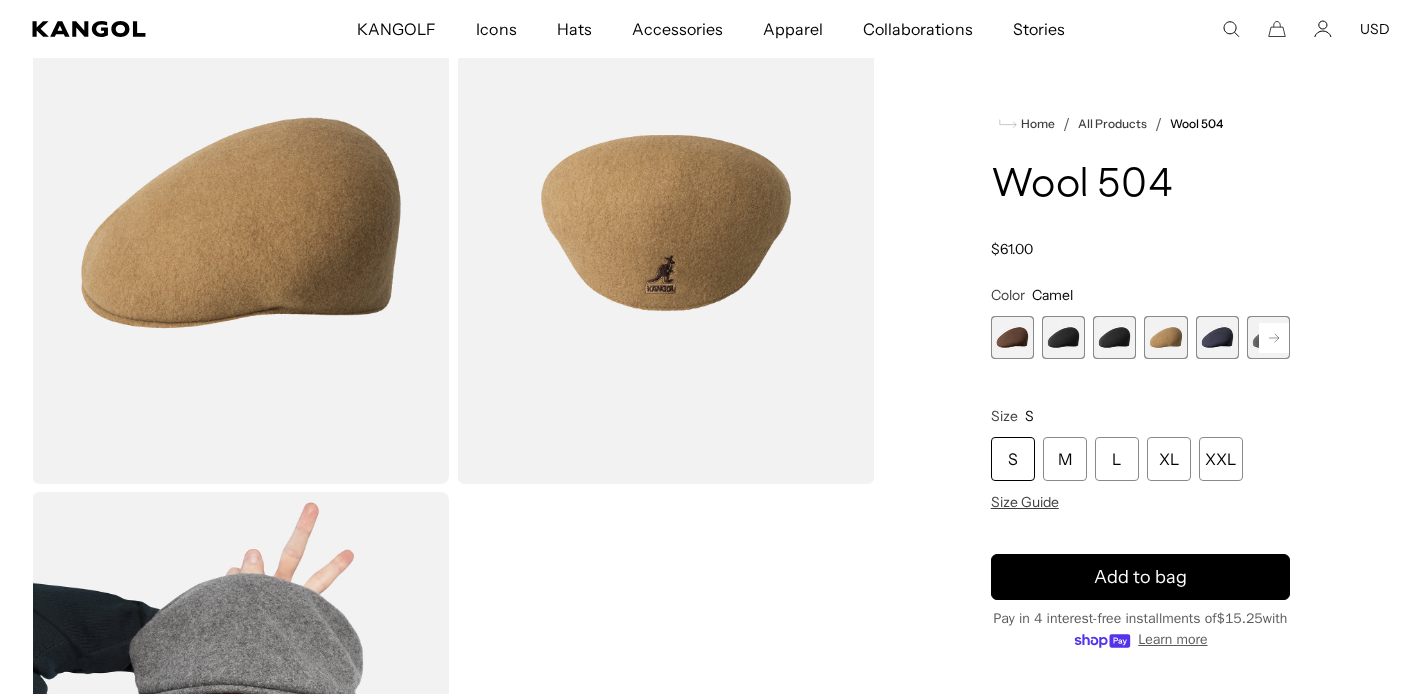 click at bounding box center (1012, 337) 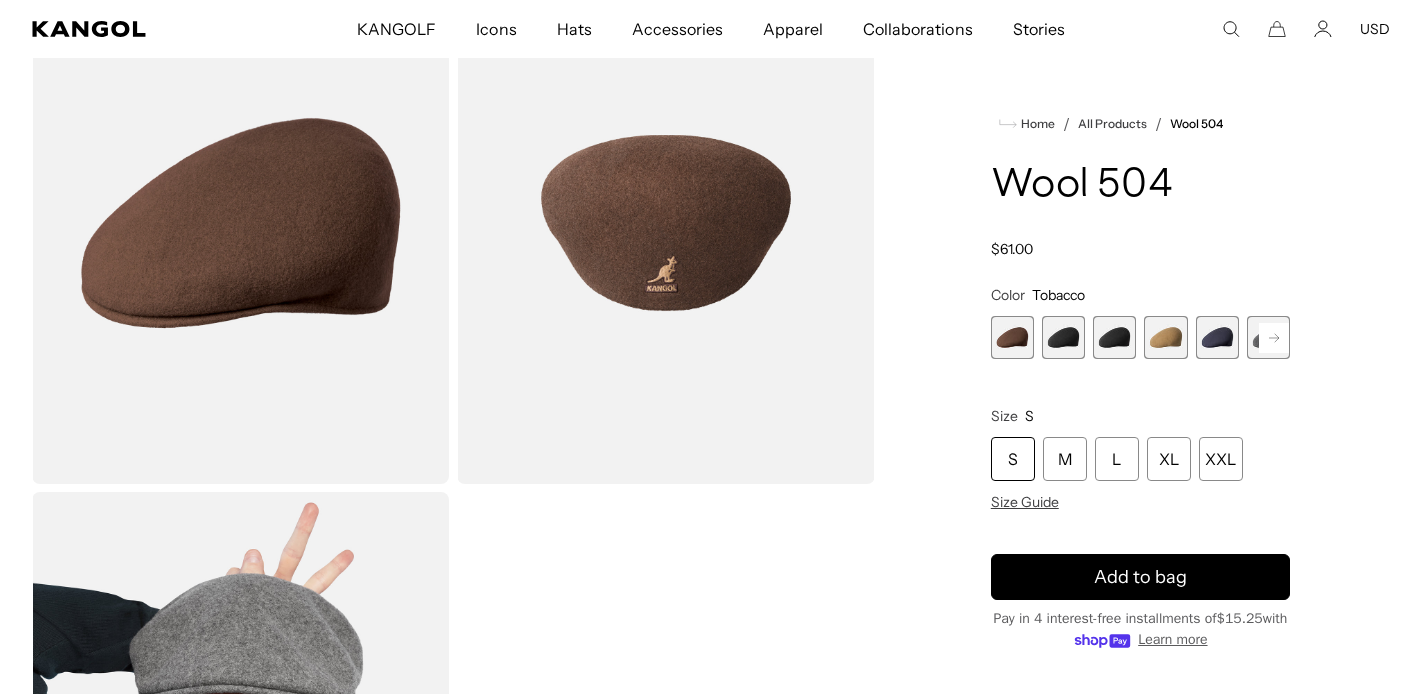 scroll, scrollTop: 0, scrollLeft: 412, axis: horizontal 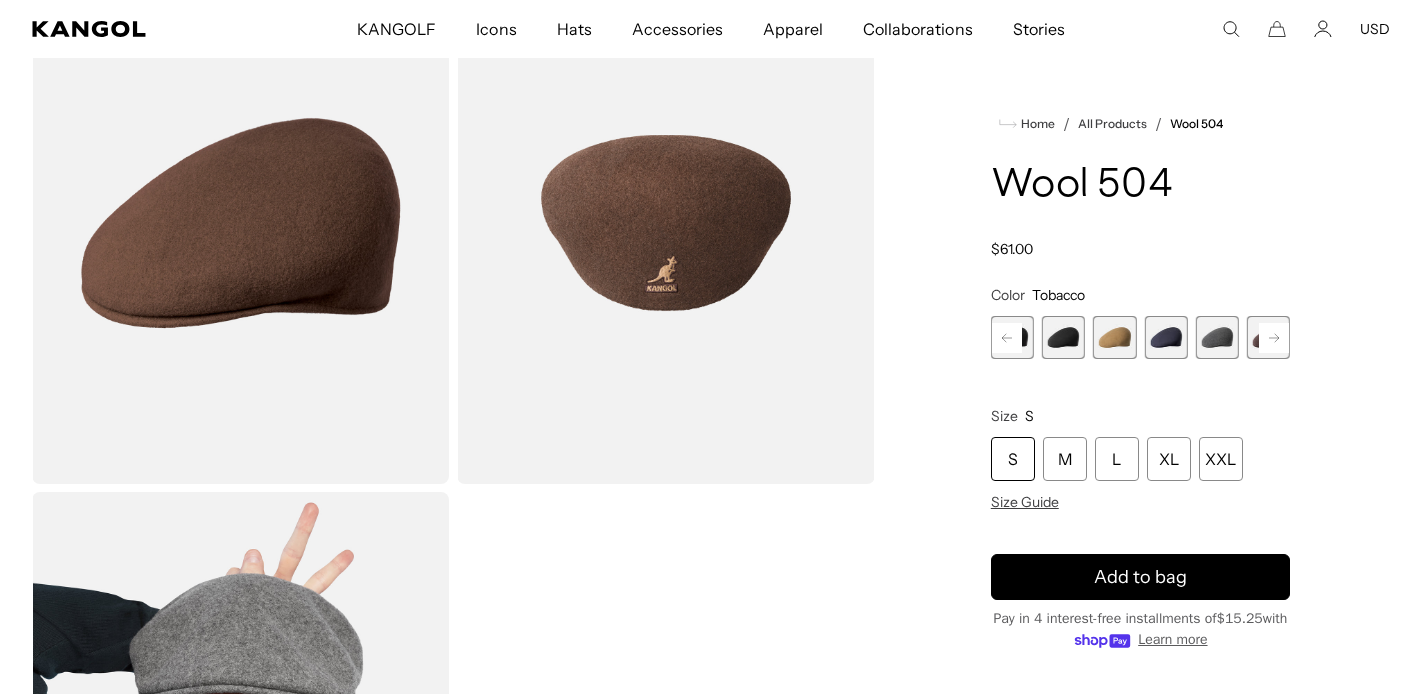 click 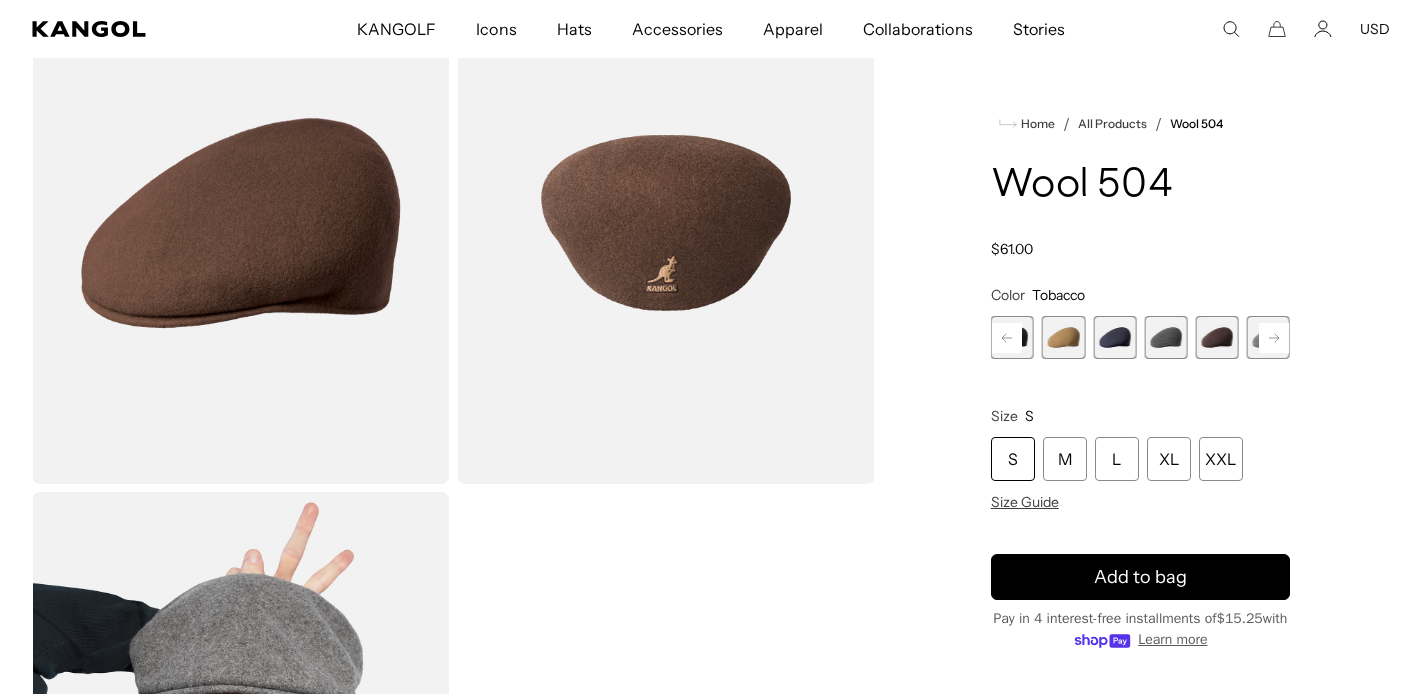 click 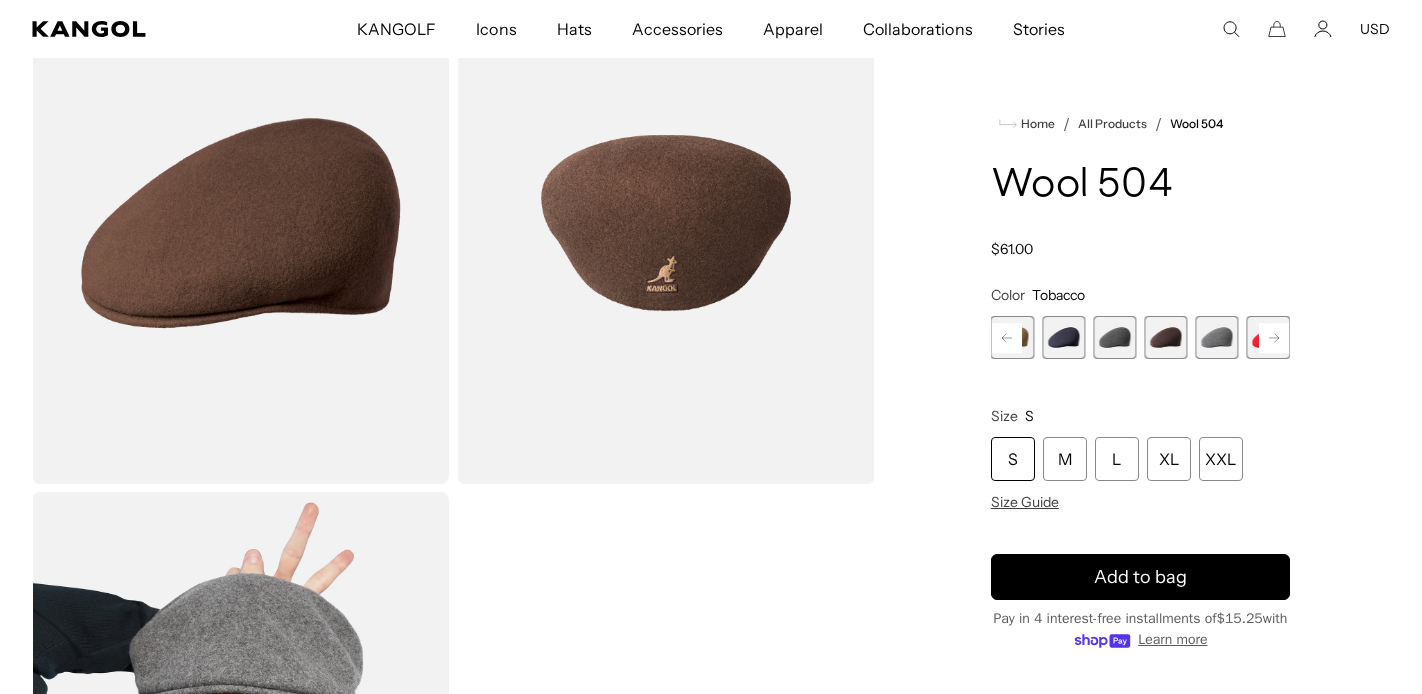 scroll, scrollTop: 0, scrollLeft: 0, axis: both 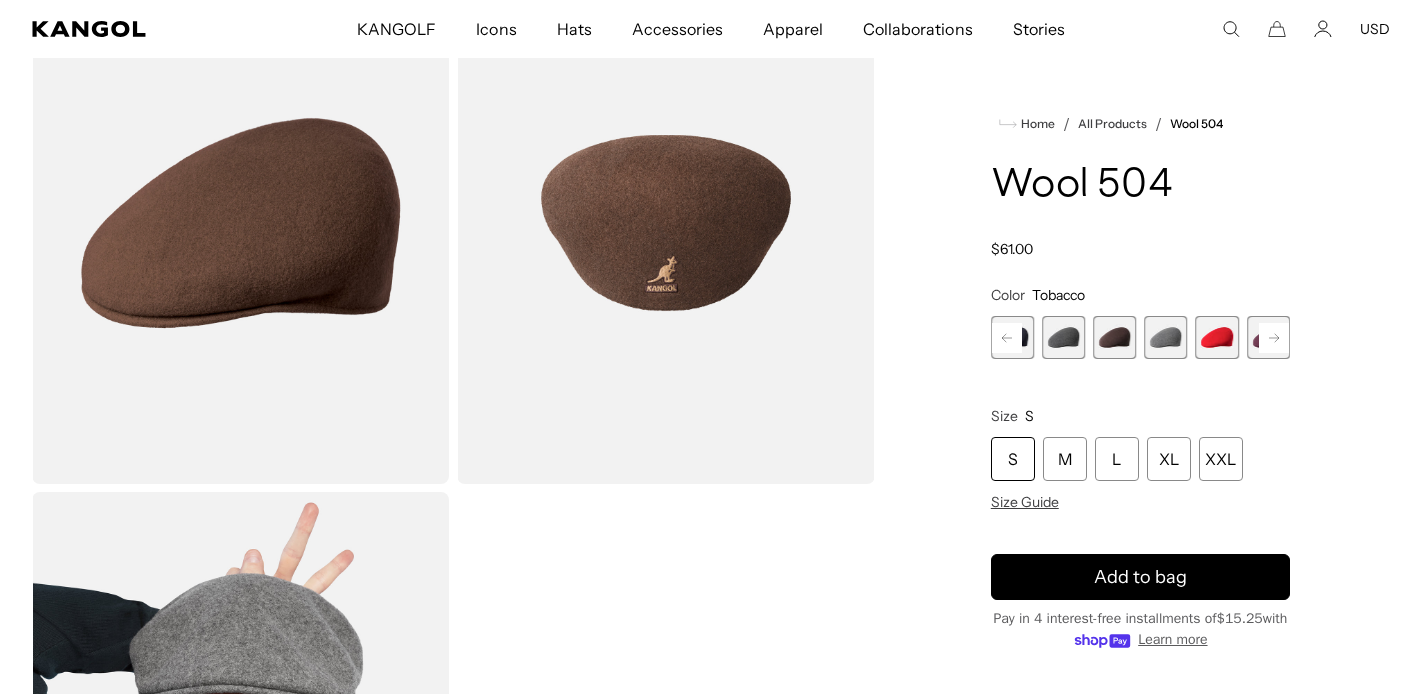 click 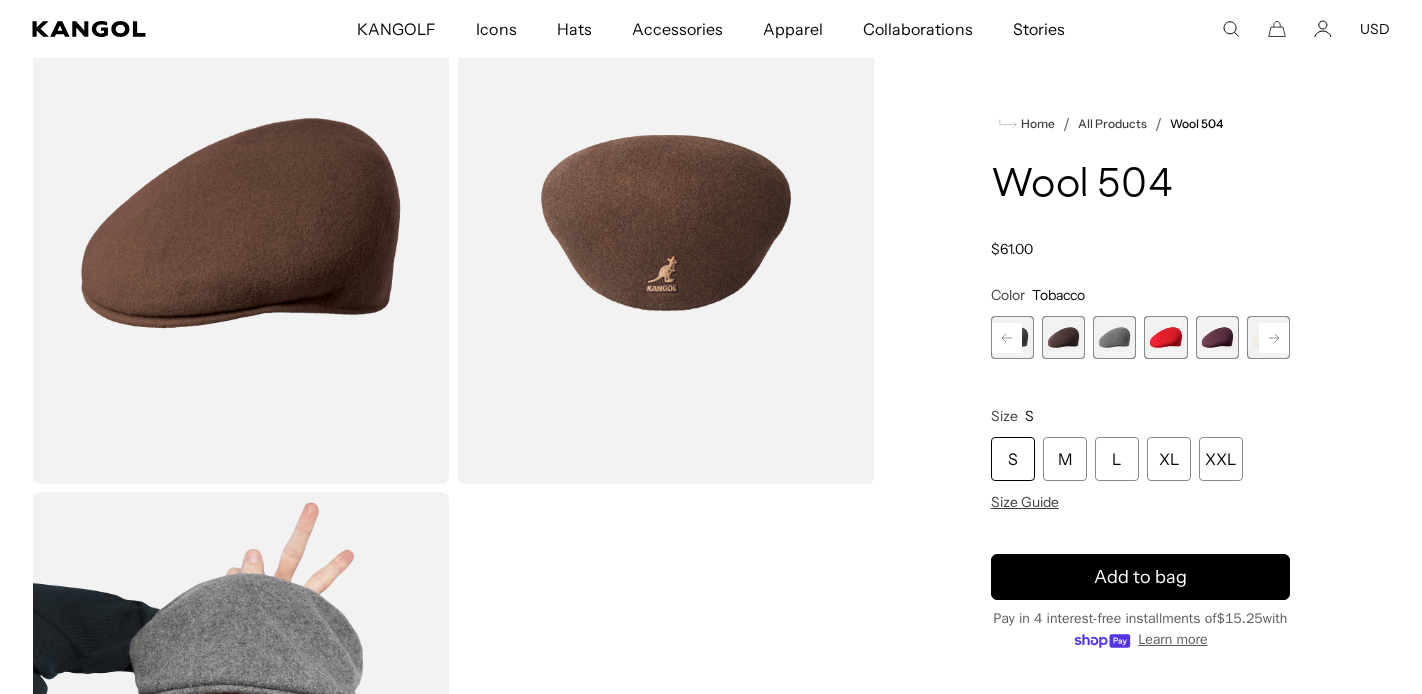 scroll, scrollTop: 0, scrollLeft: 412, axis: horizontal 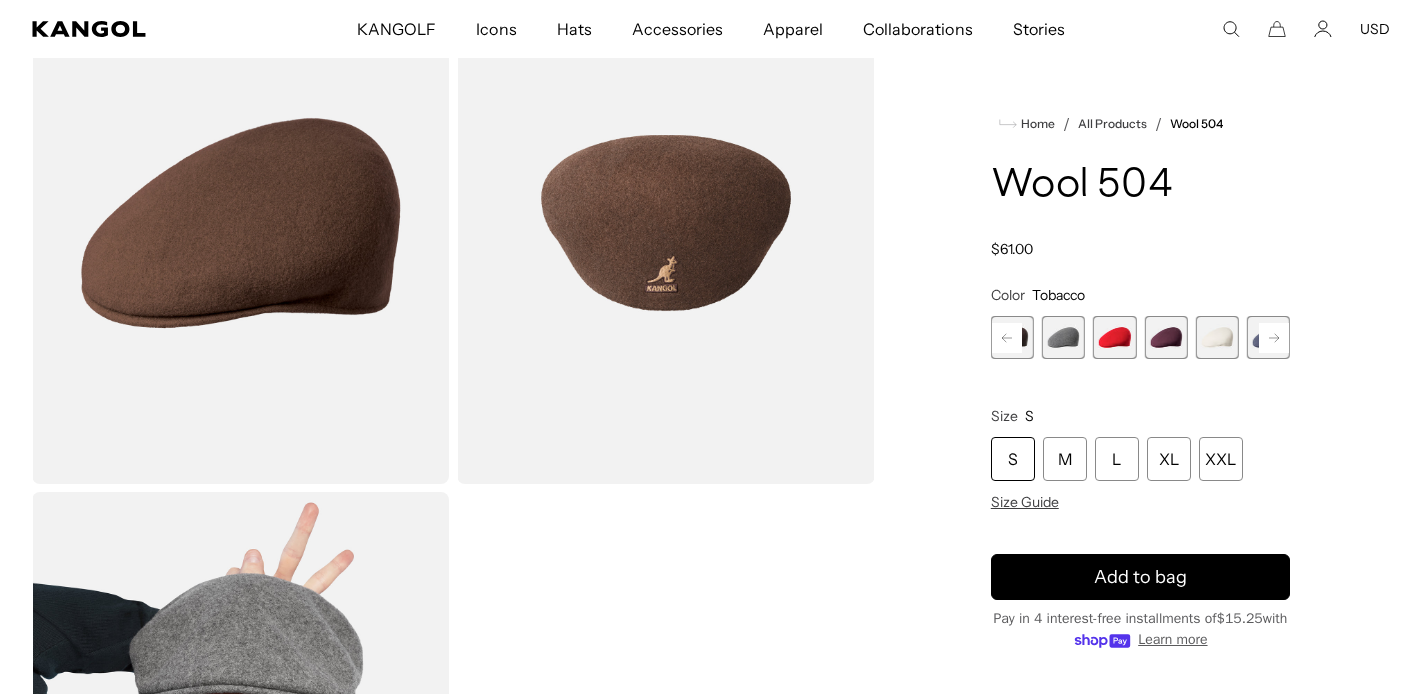 click 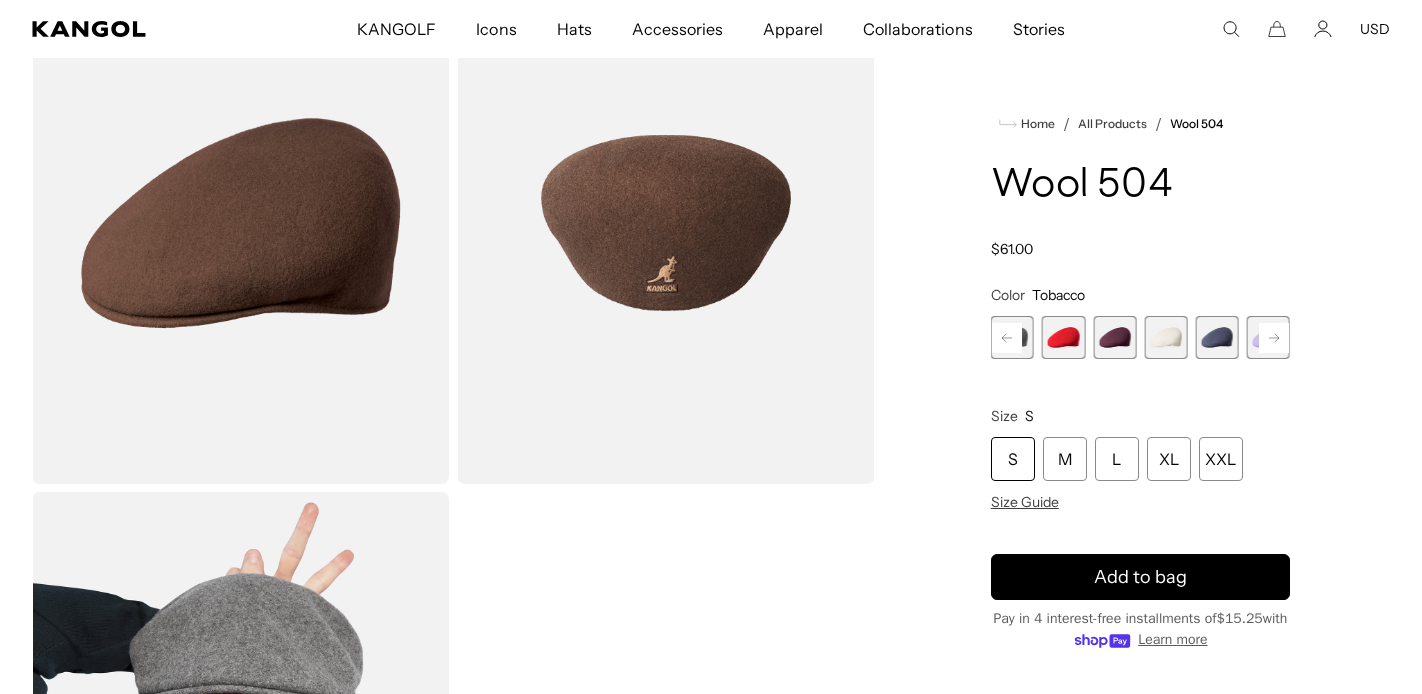 click 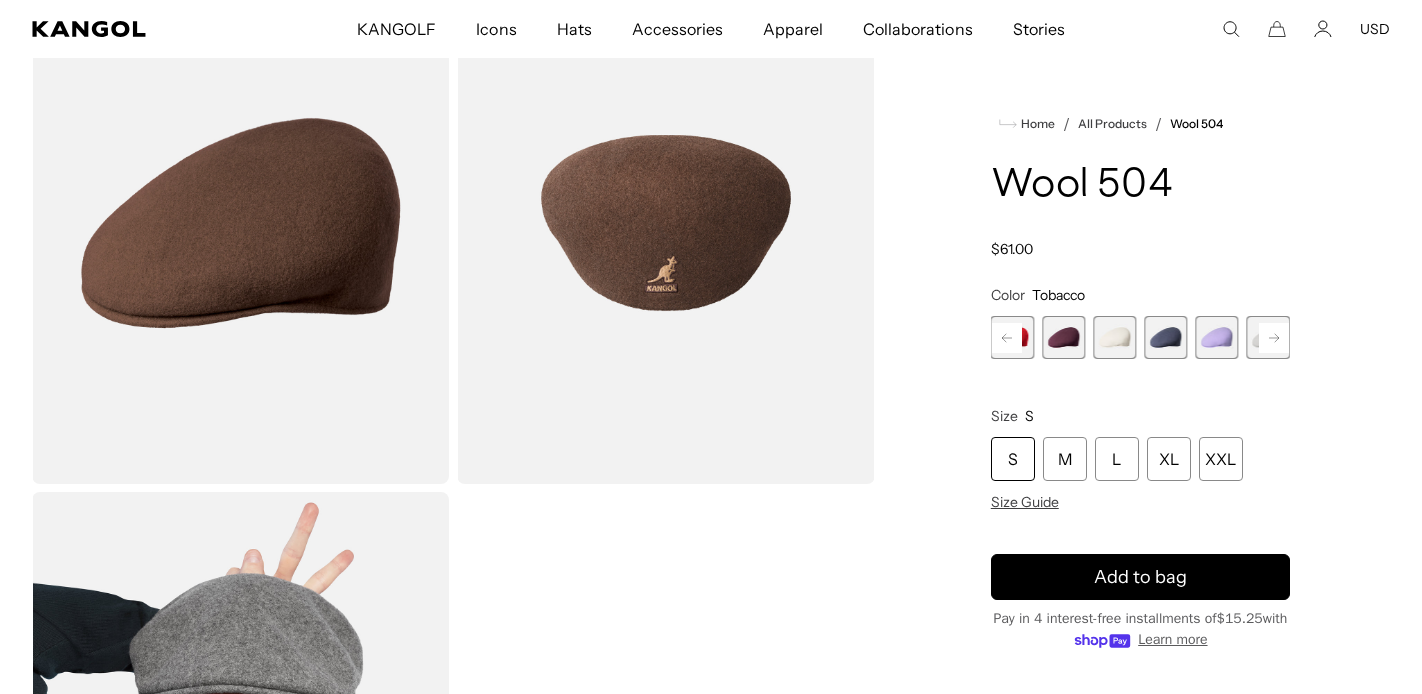 click 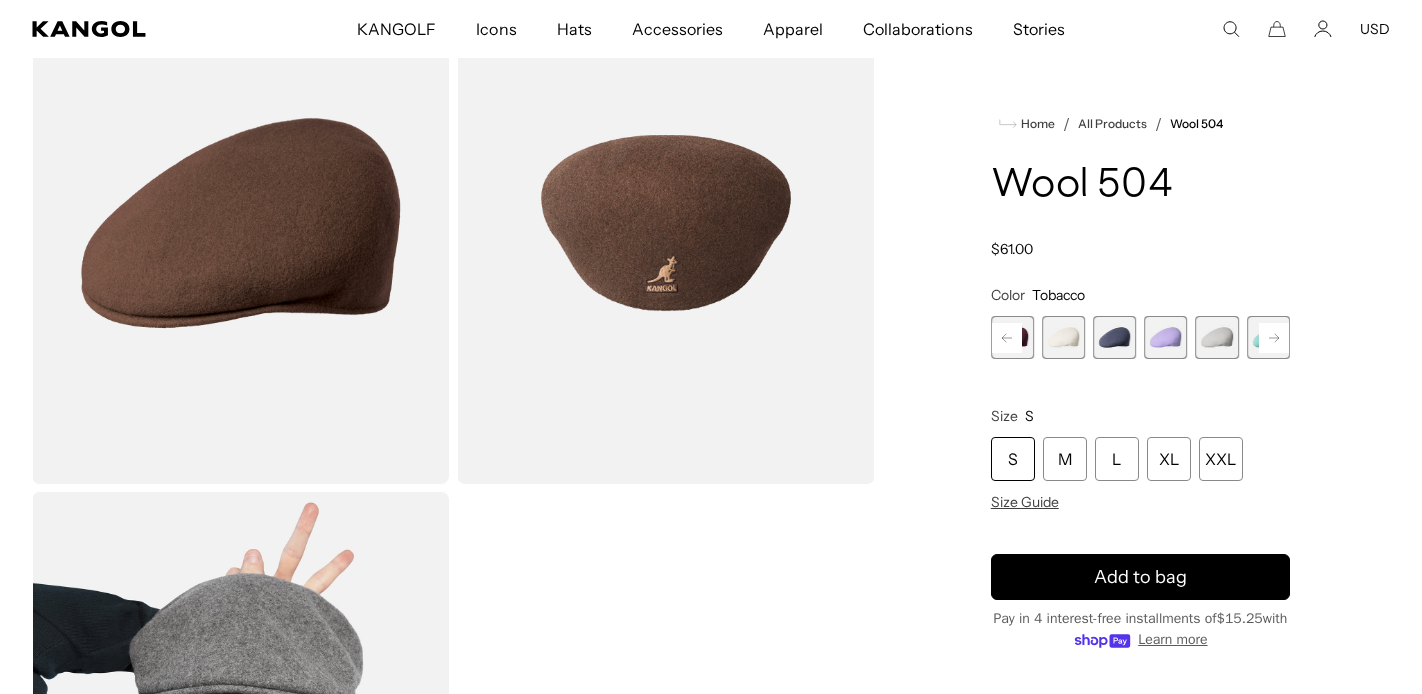 click 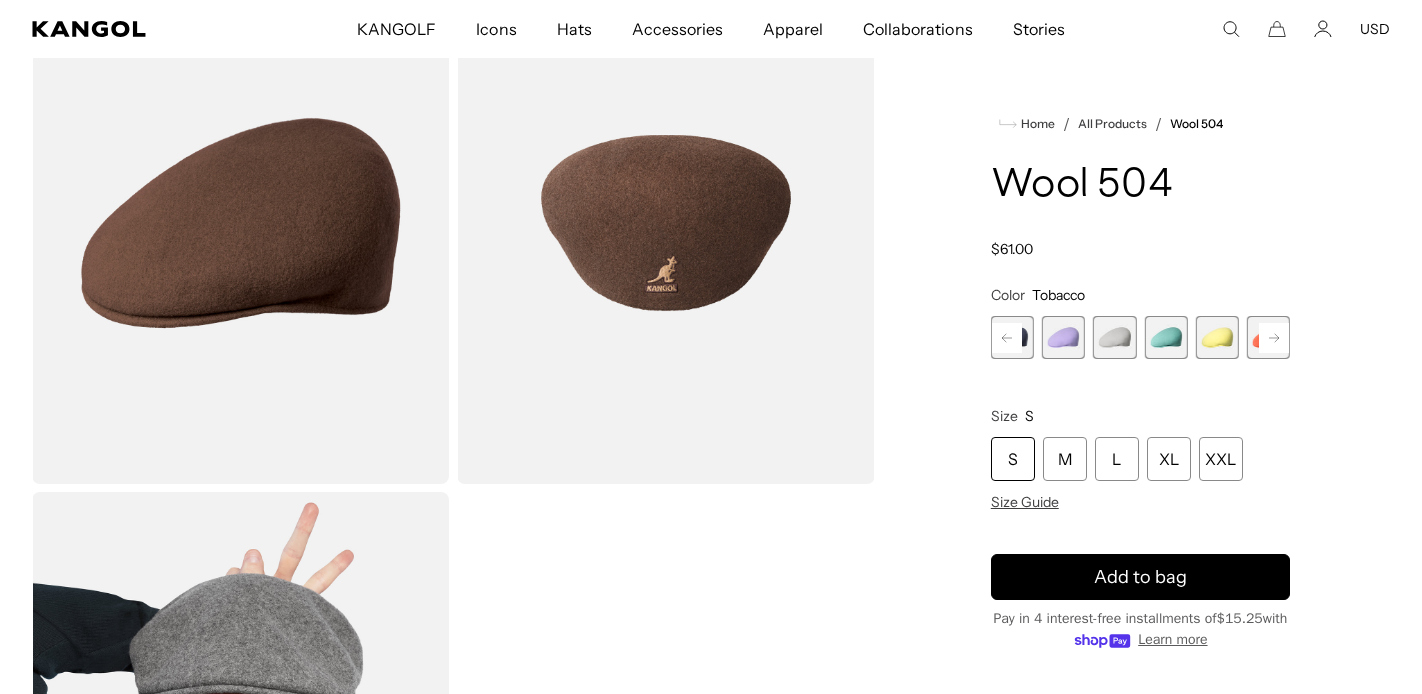scroll, scrollTop: 0, scrollLeft: 0, axis: both 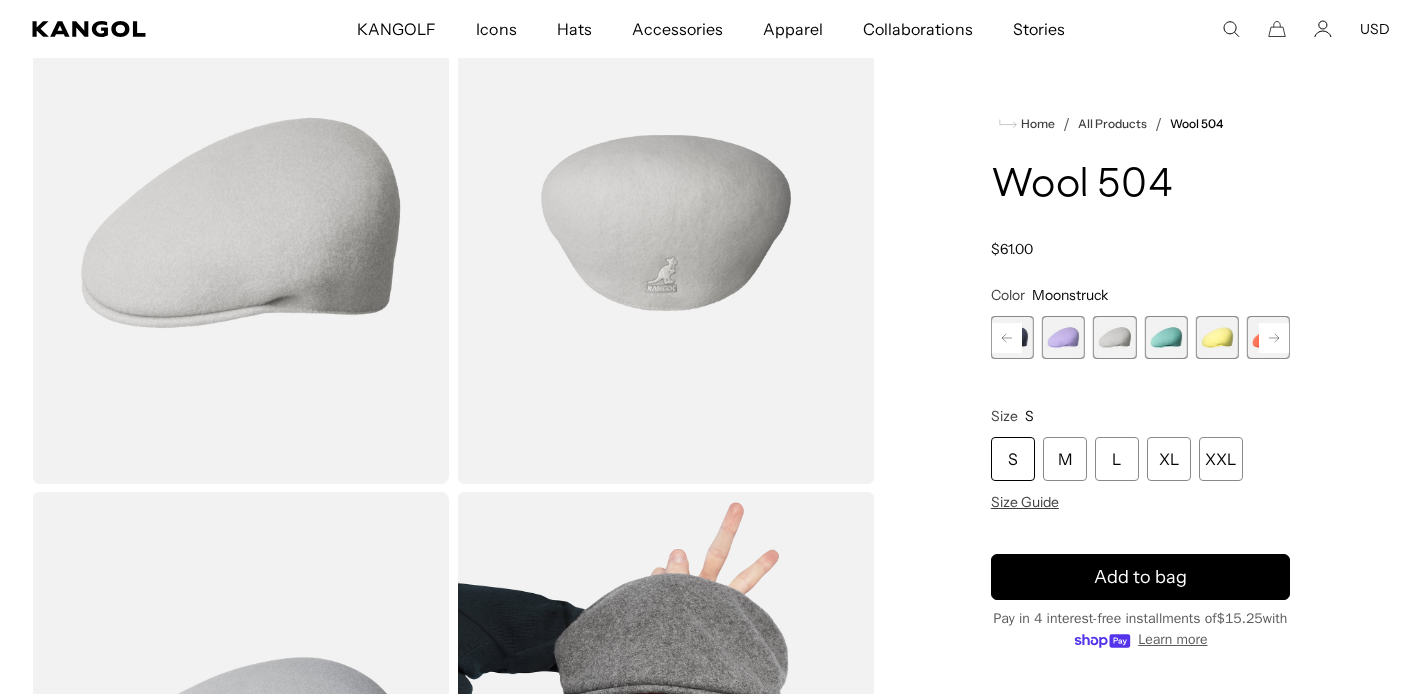 click 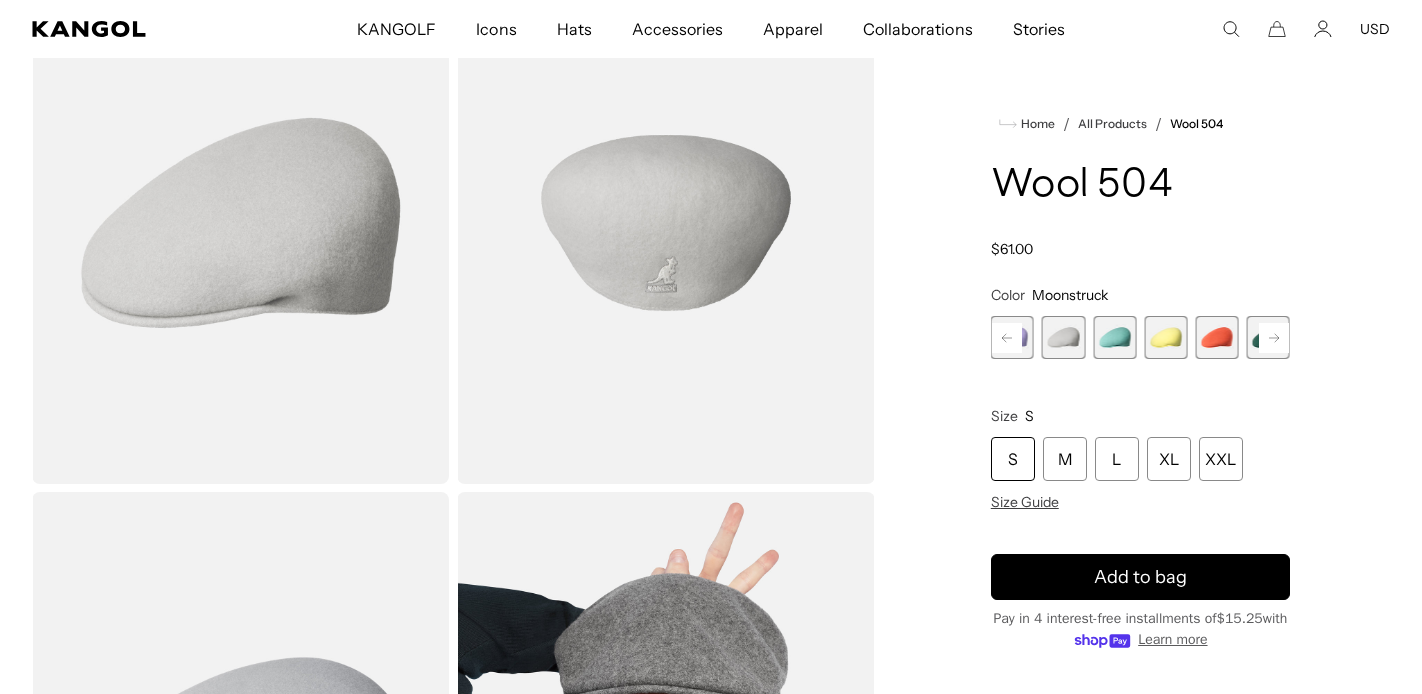click 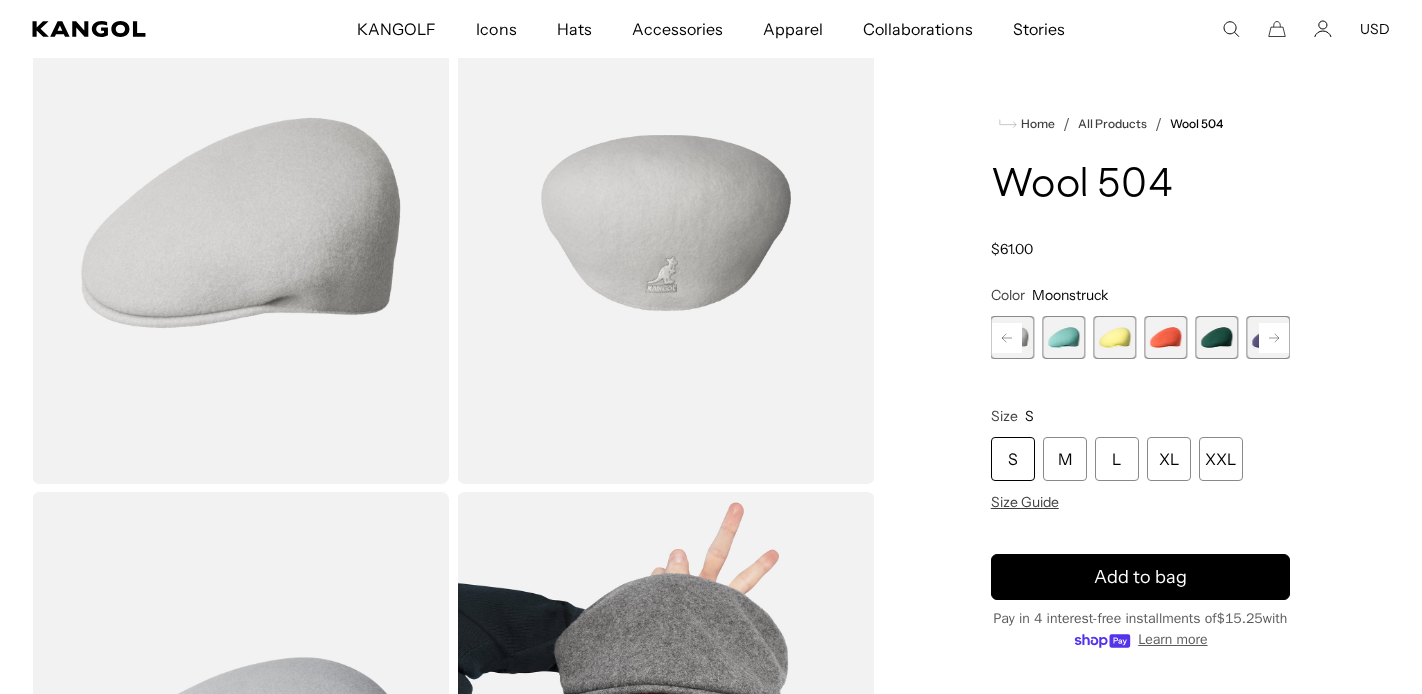 click 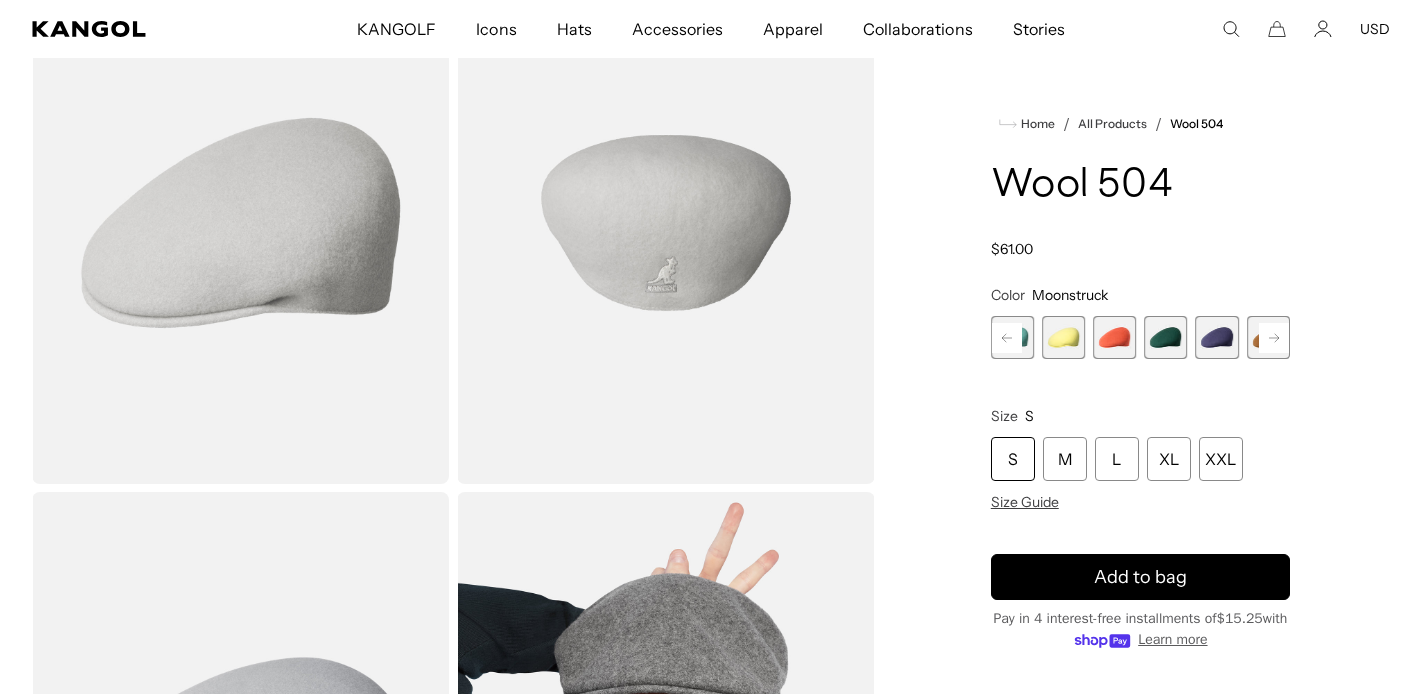 click 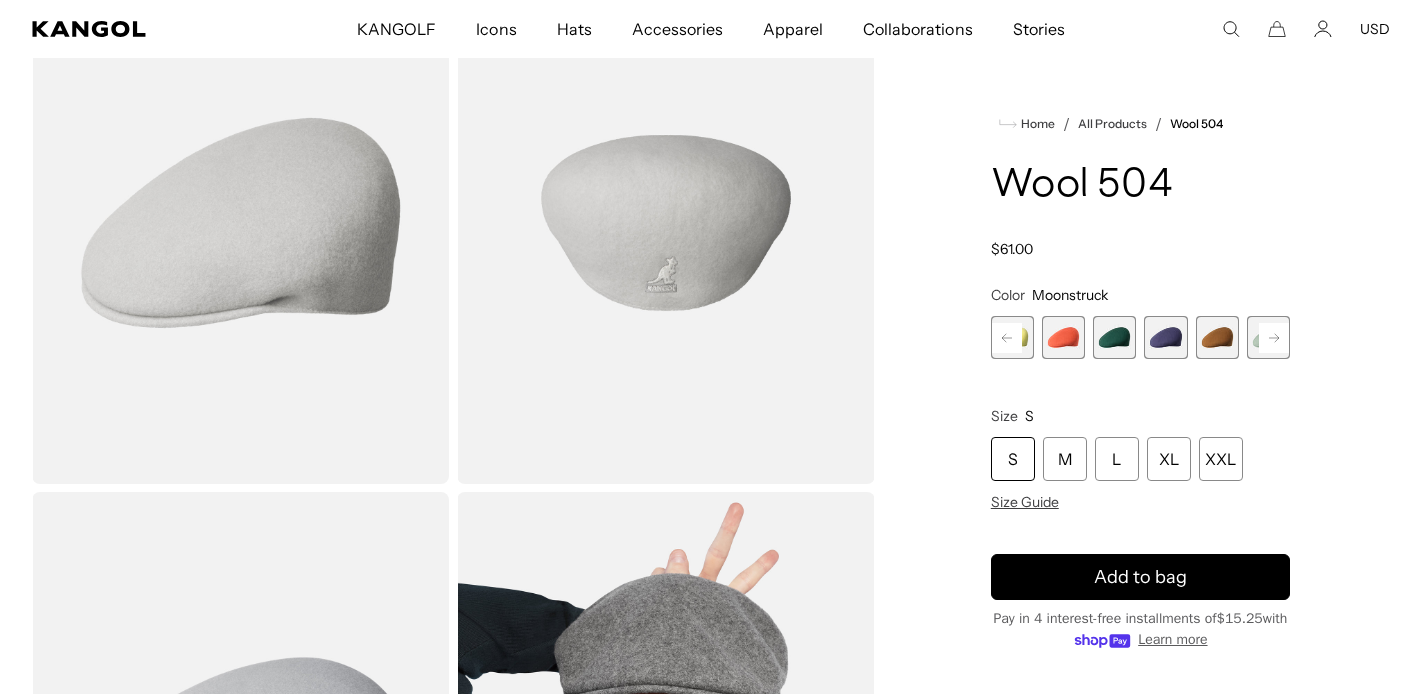 click on "Previous
Next
Tobacco
Variant sold out or unavailable
Black
Variant sold out or unavailable
Black/Gold
Variant sold out or unavailable
Camel
Variant sold out or unavailable
Dark Blue
Variant sold out or unavailable
Dark Flannel
Variant sold out or unavailable
Espresso" at bounding box center [1140, 337] 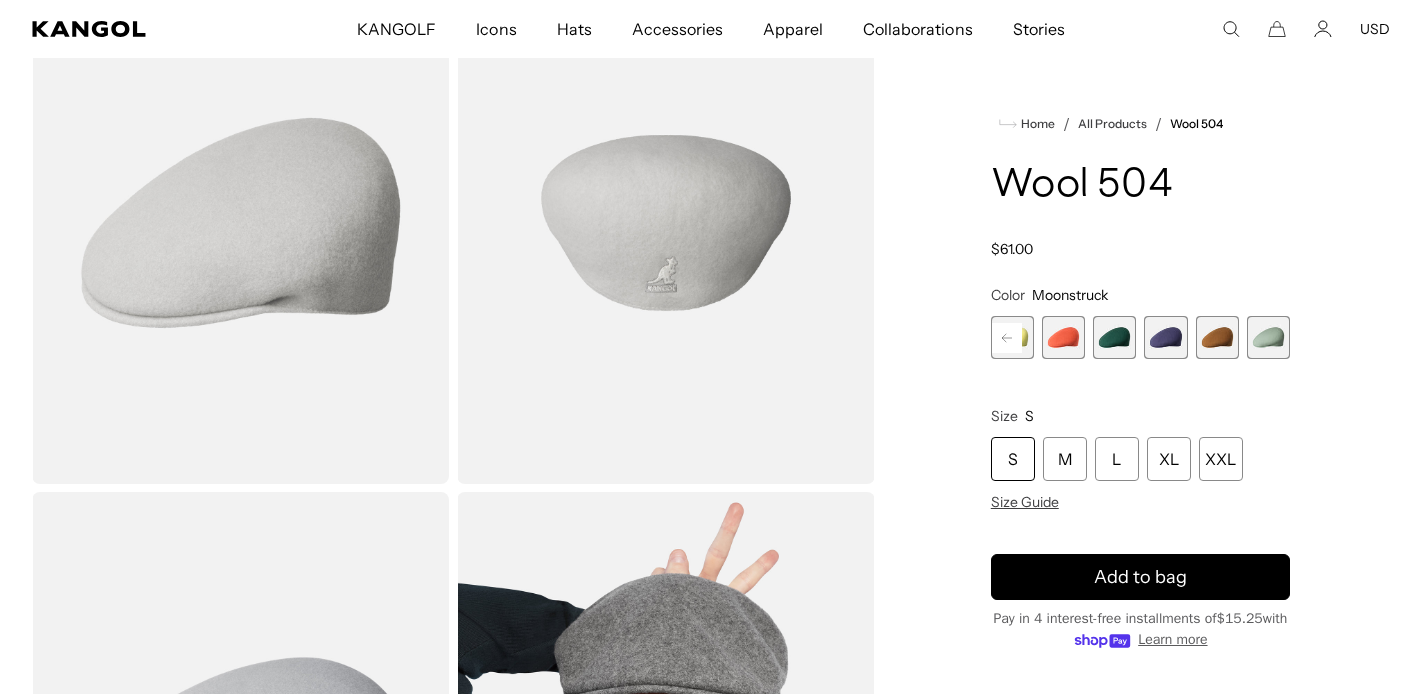 scroll, scrollTop: 0, scrollLeft: 412, axis: horizontal 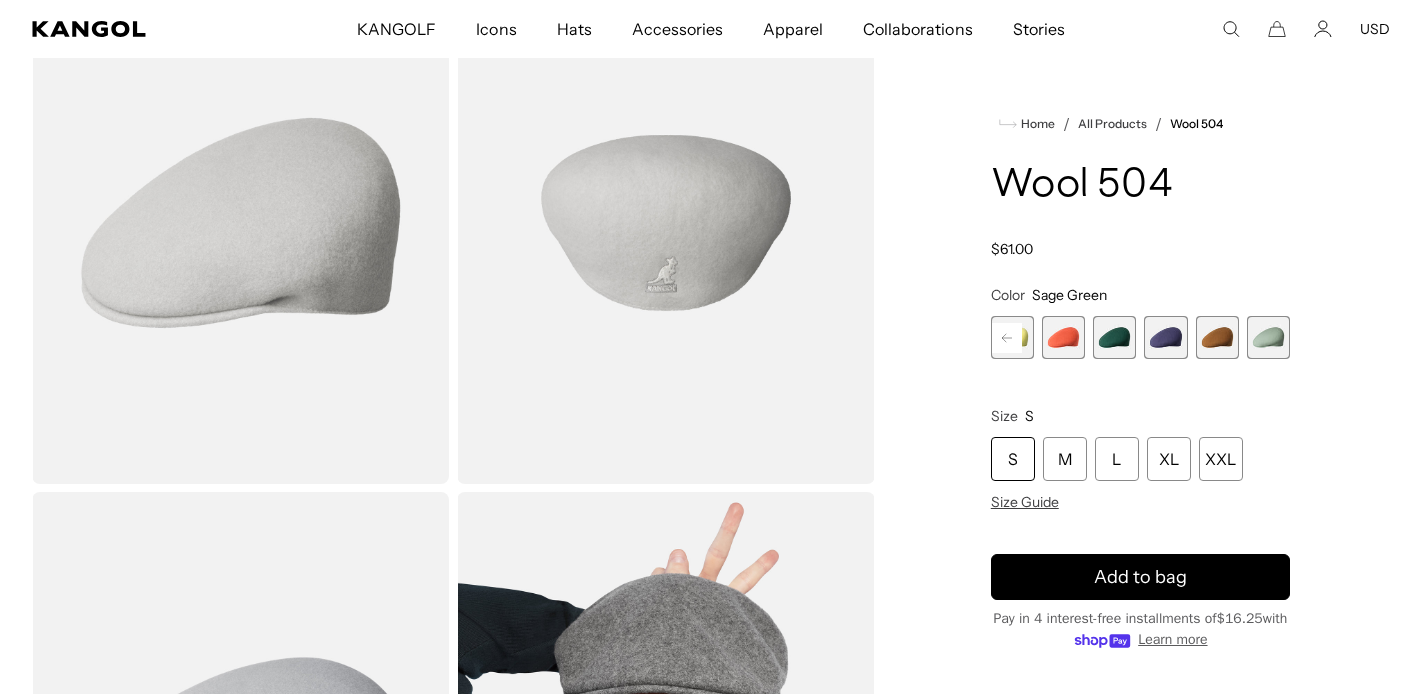 click at bounding box center (1268, 337) 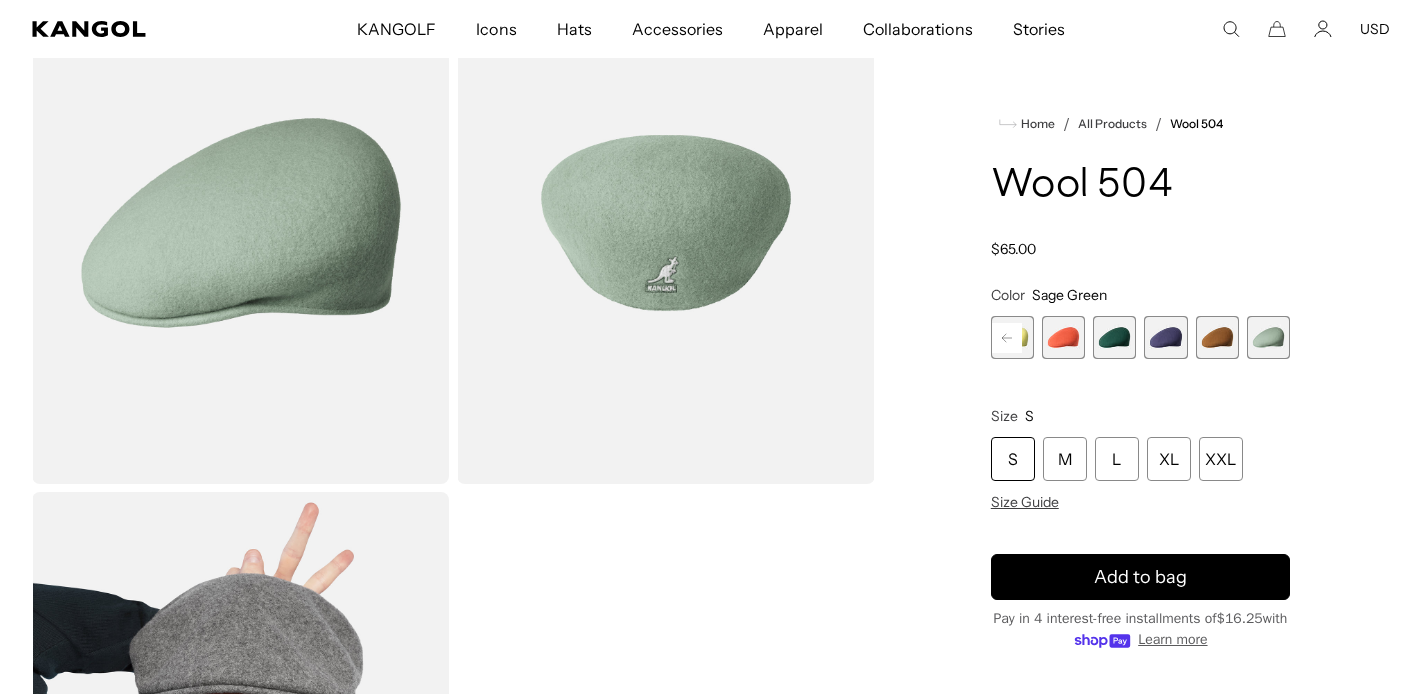 click at bounding box center [1217, 337] 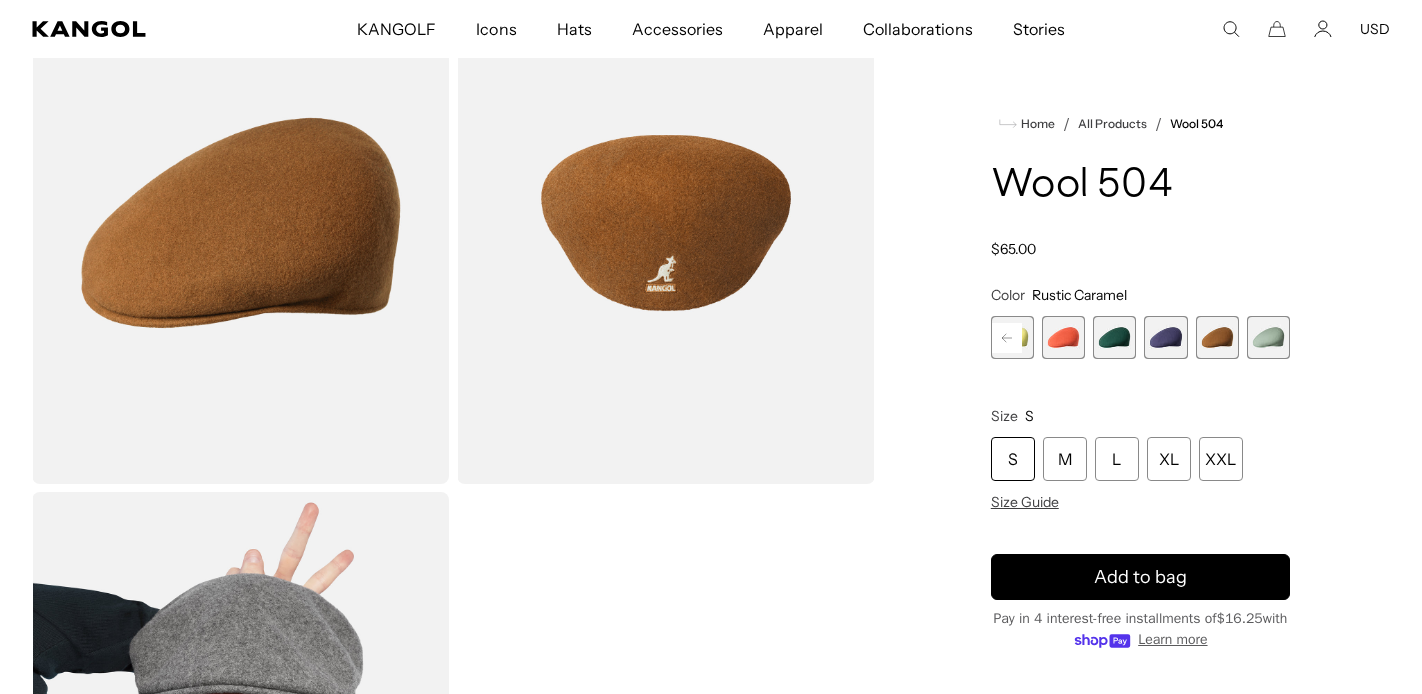 scroll, scrollTop: 0, scrollLeft: 0, axis: both 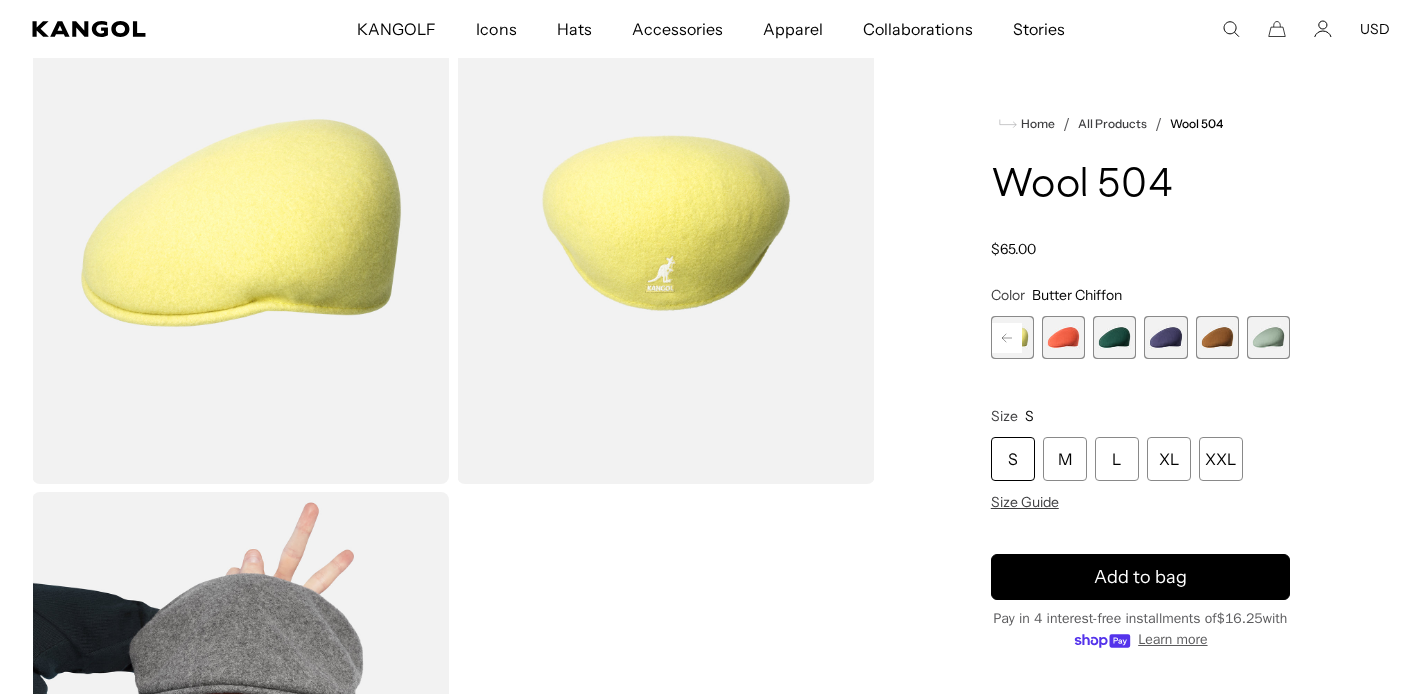click 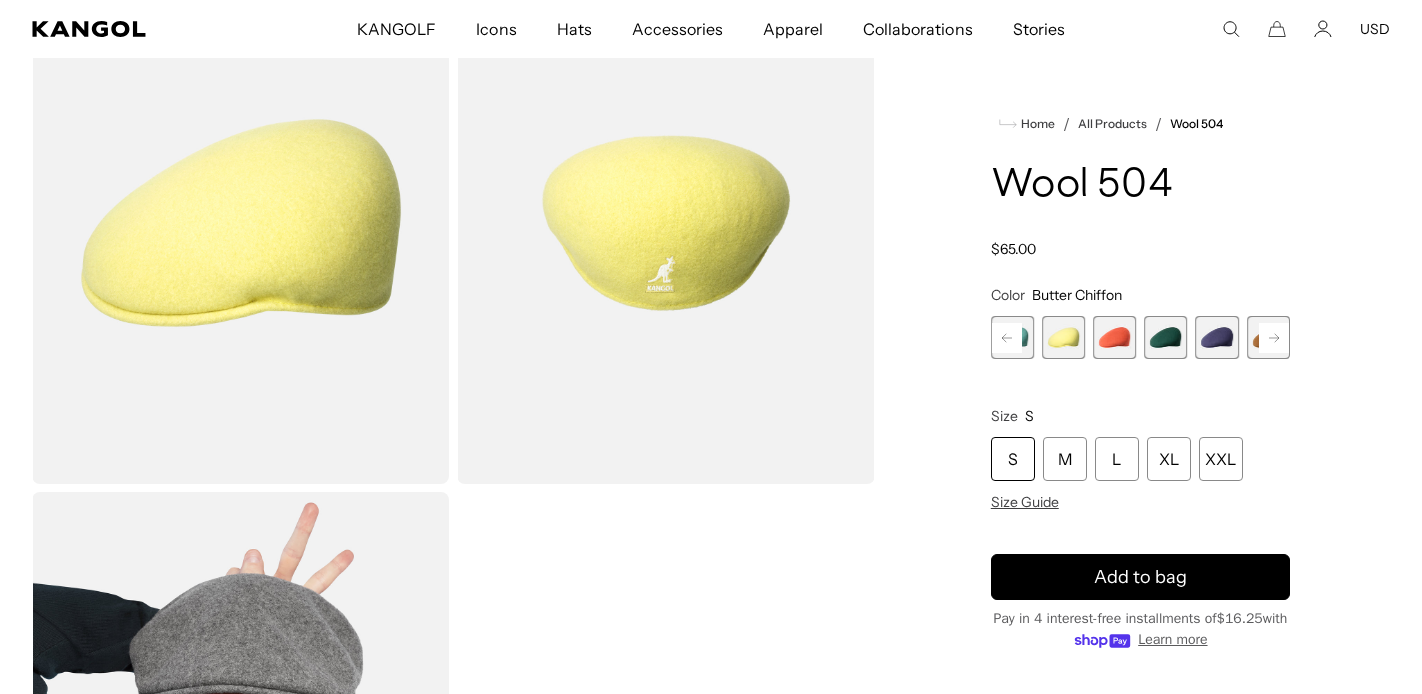 click 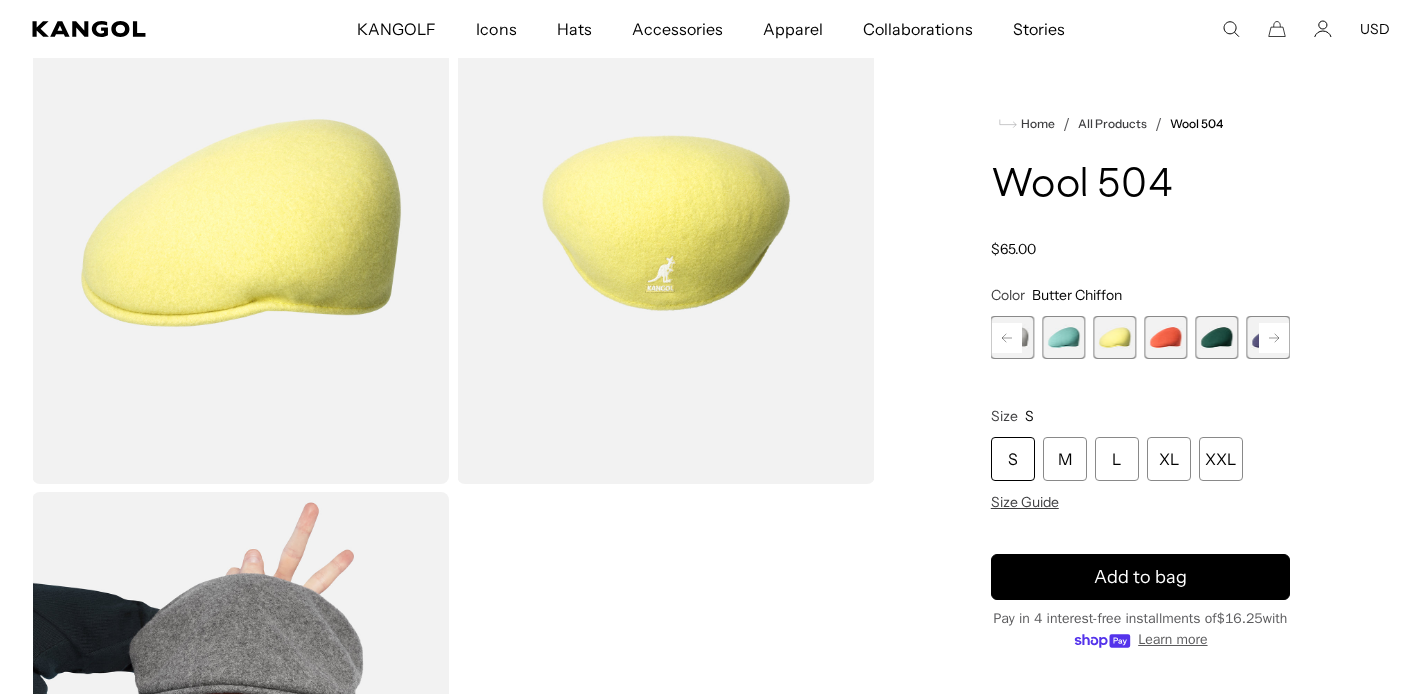 click 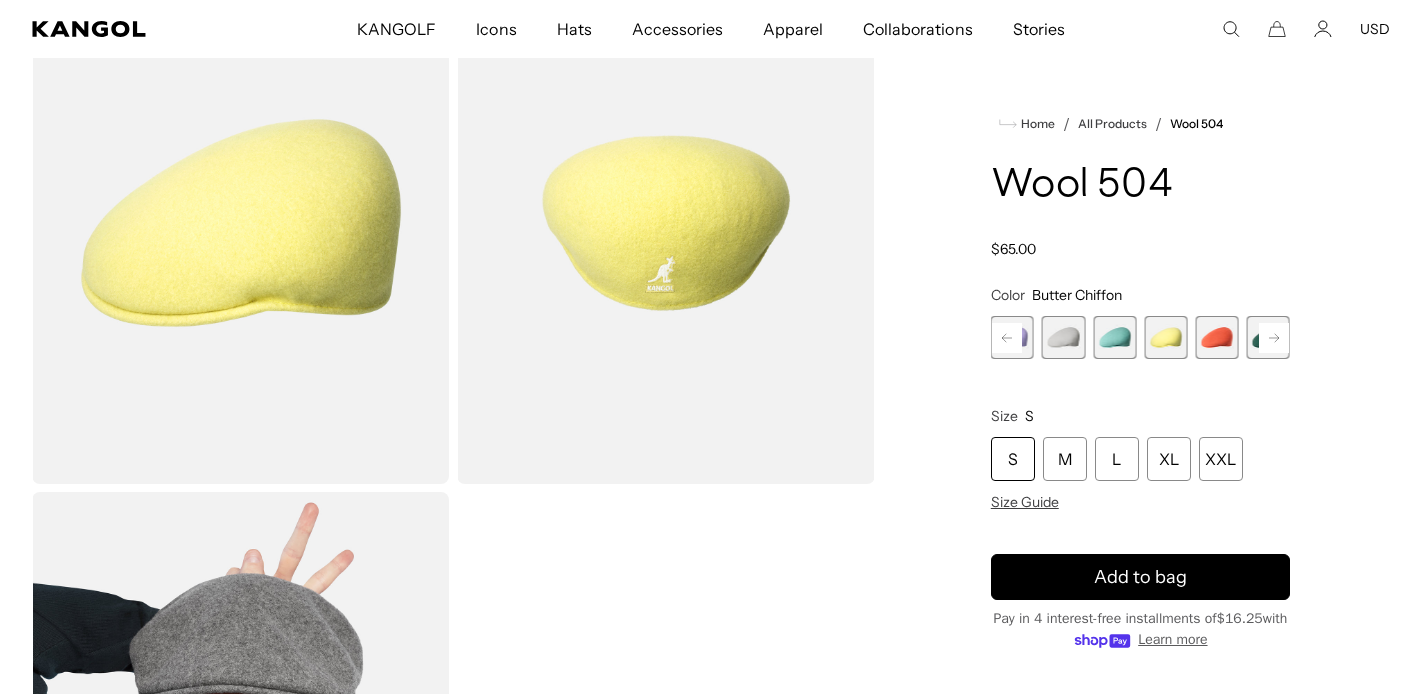 scroll, scrollTop: 0, scrollLeft: 0, axis: both 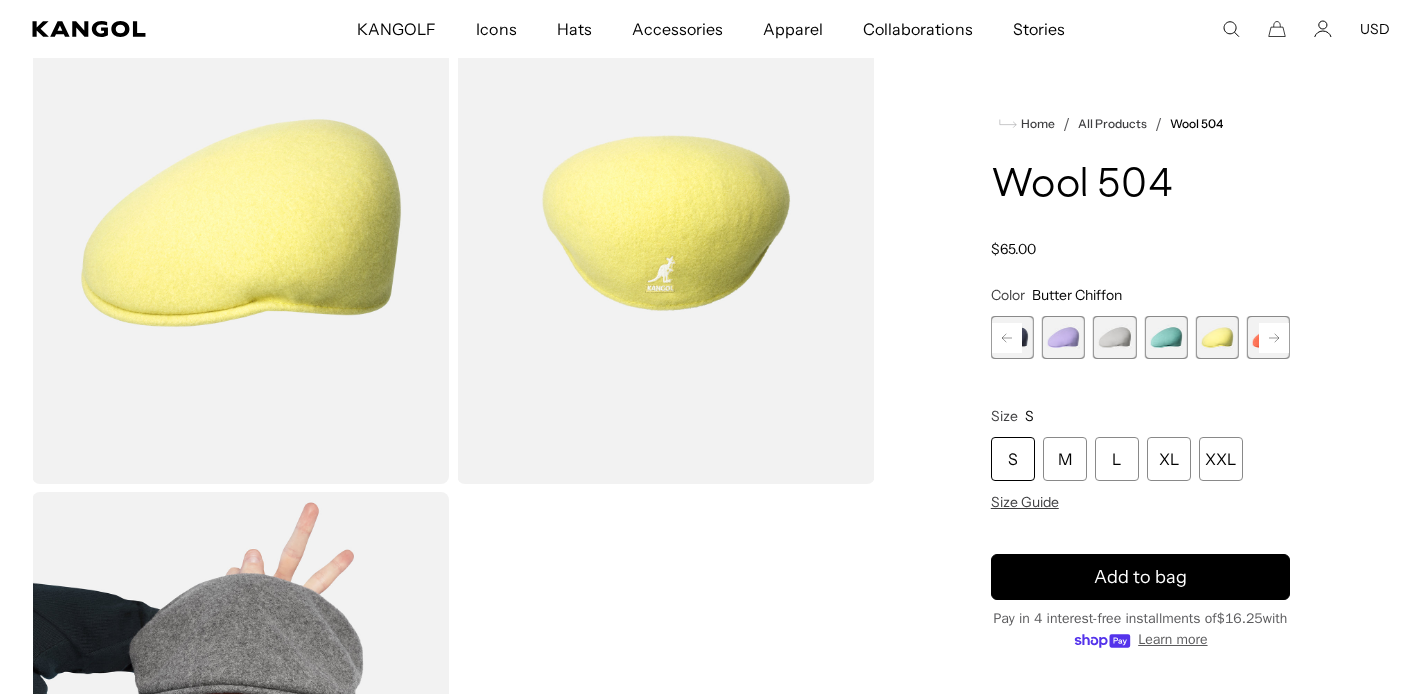 click at bounding box center [1114, 337] 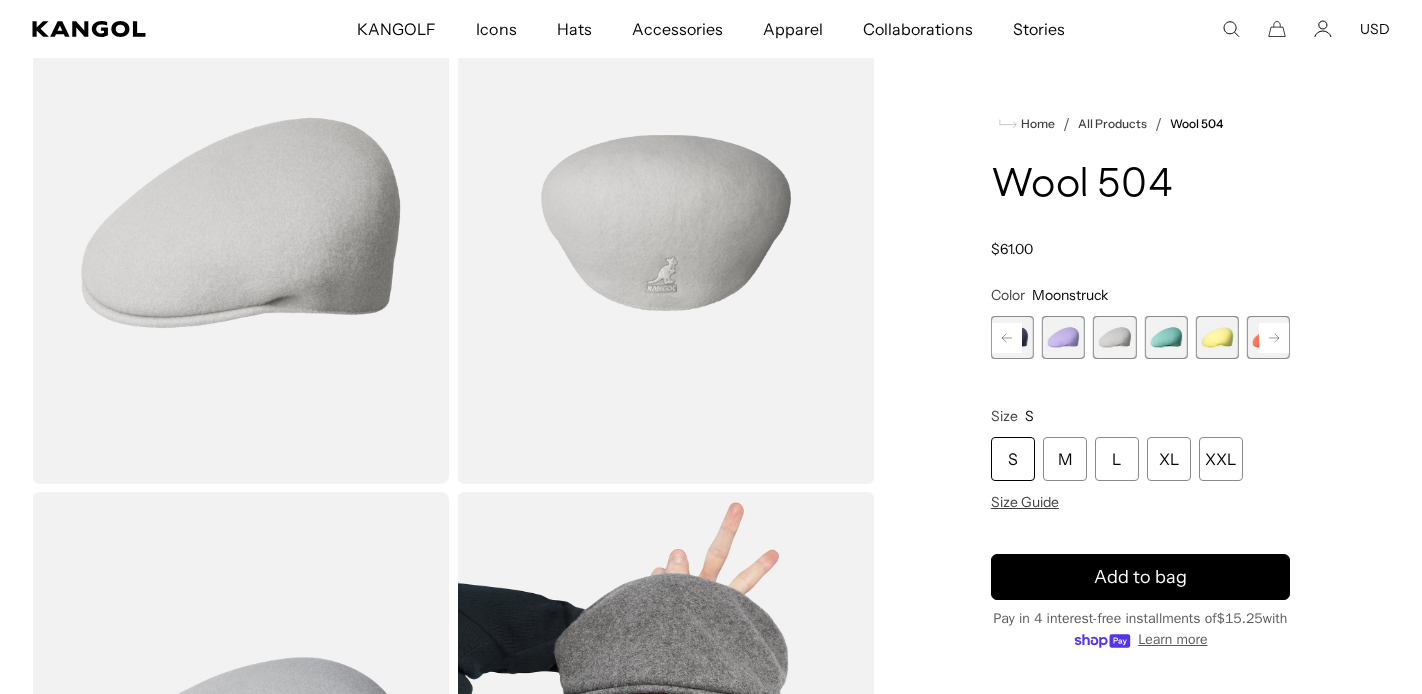 scroll, scrollTop: 262, scrollLeft: 0, axis: vertical 